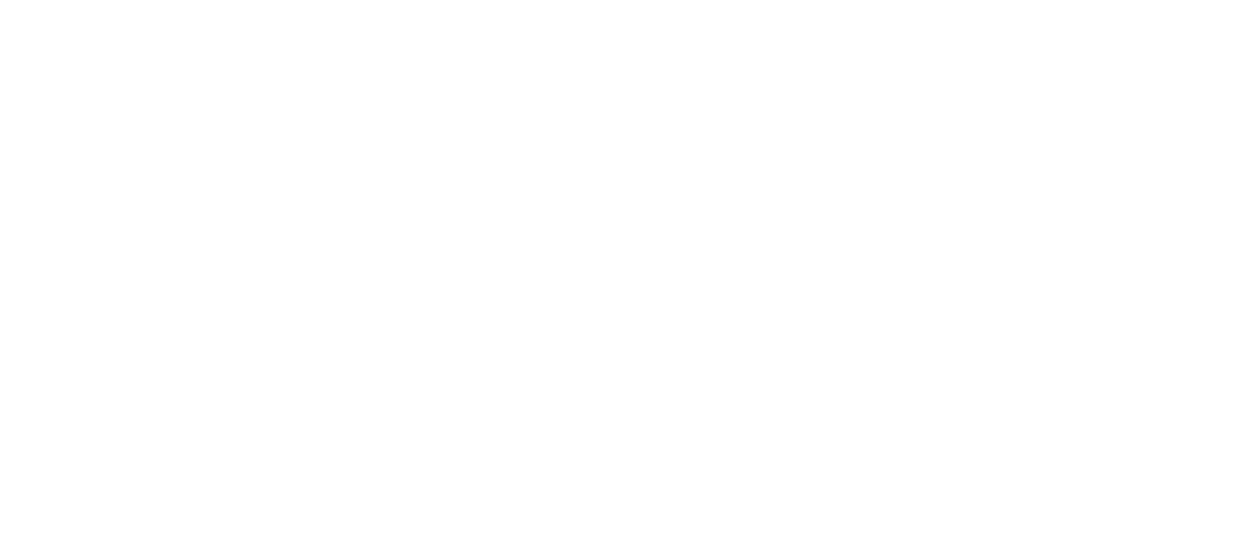 scroll, scrollTop: 0, scrollLeft: 0, axis: both 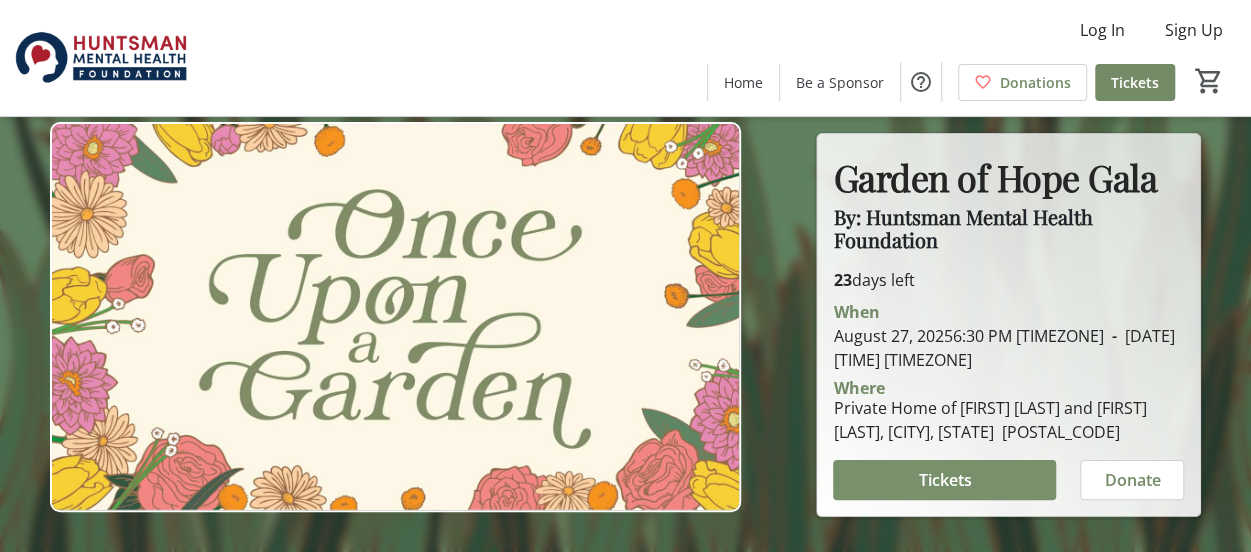 click on "Tickets" at bounding box center (944, 480) 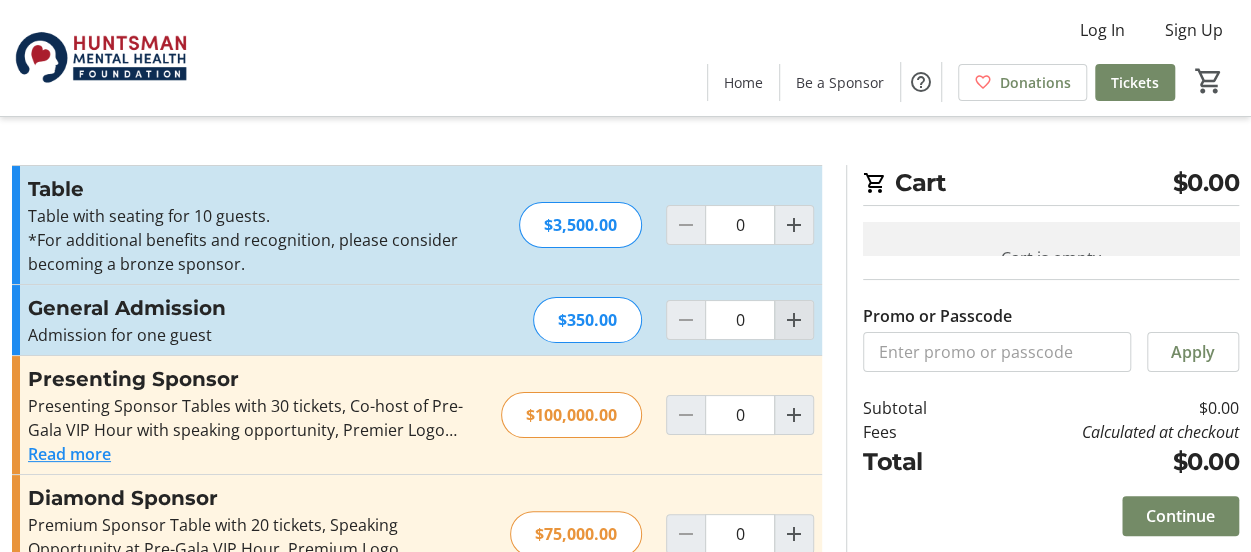 click 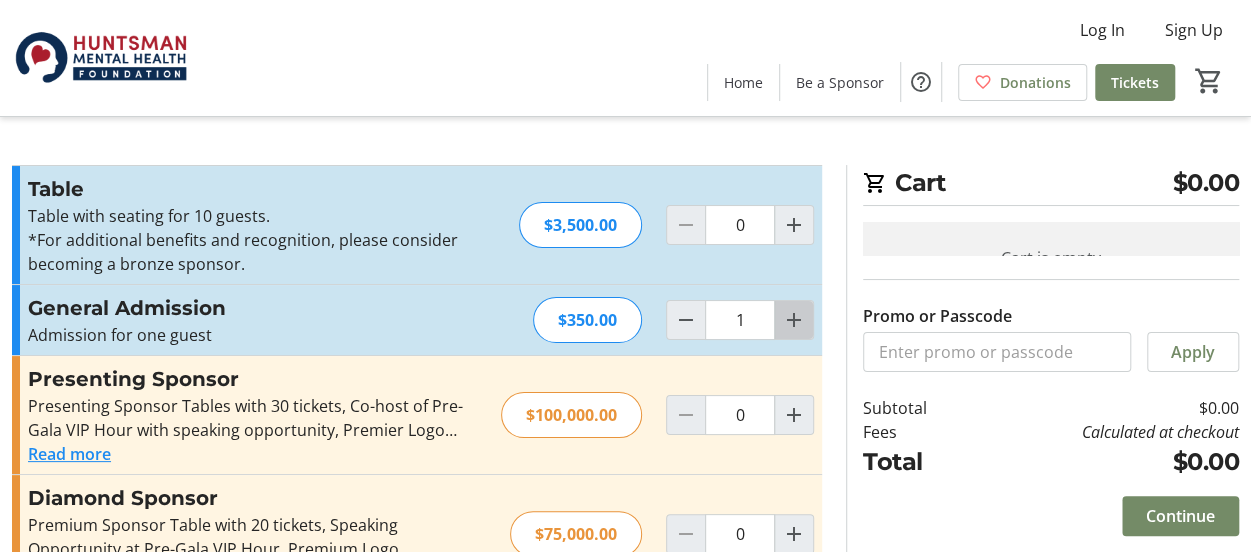 click 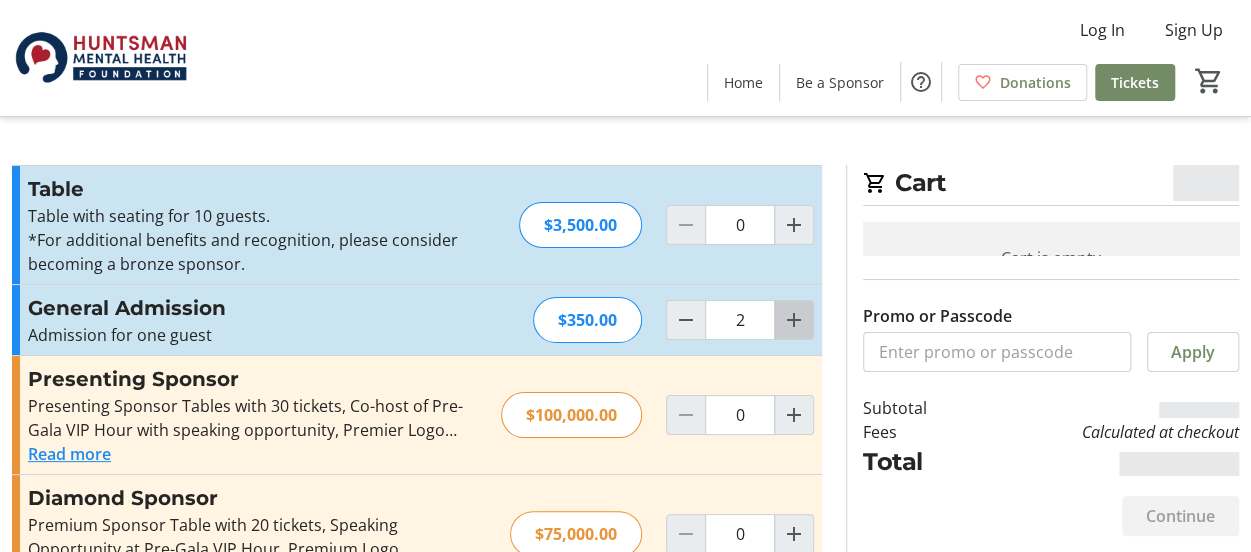 click 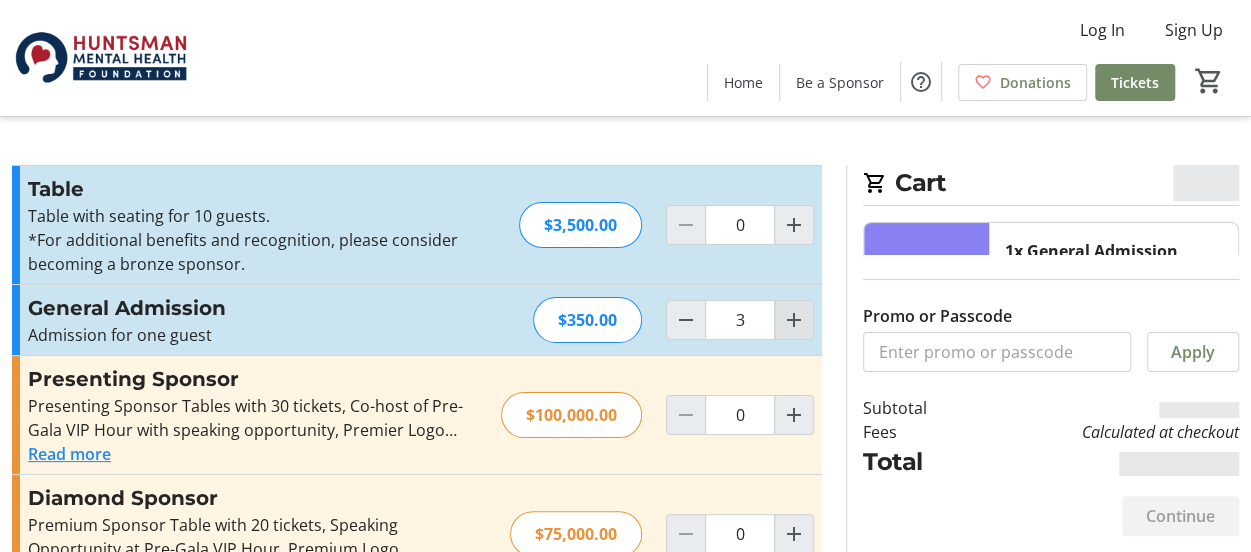 type on "3" 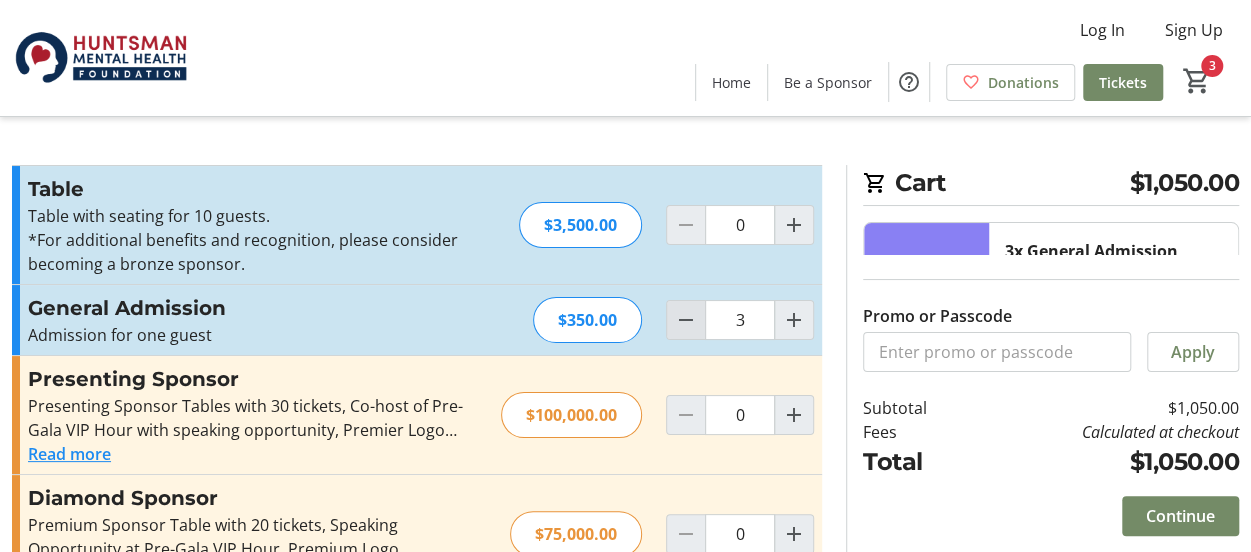 click 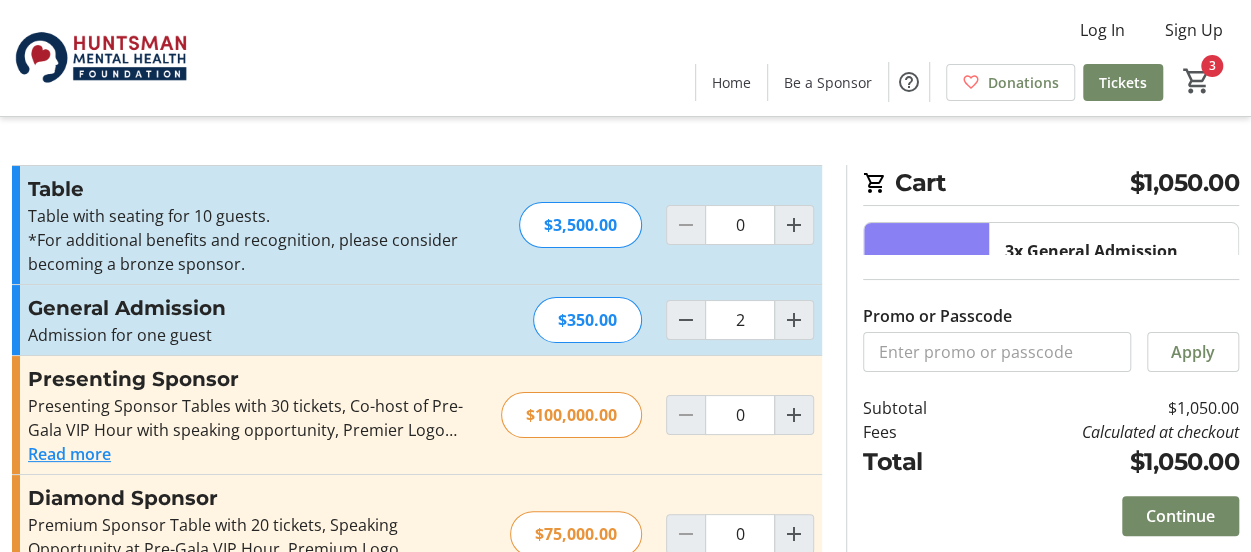 type on "2" 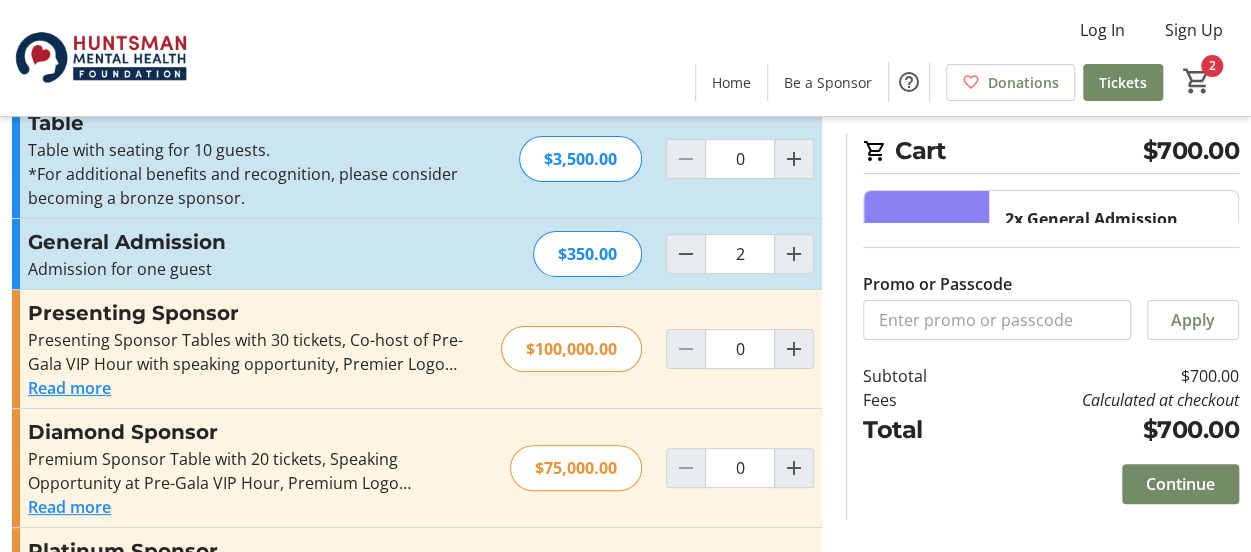 scroll, scrollTop: 80, scrollLeft: 0, axis: vertical 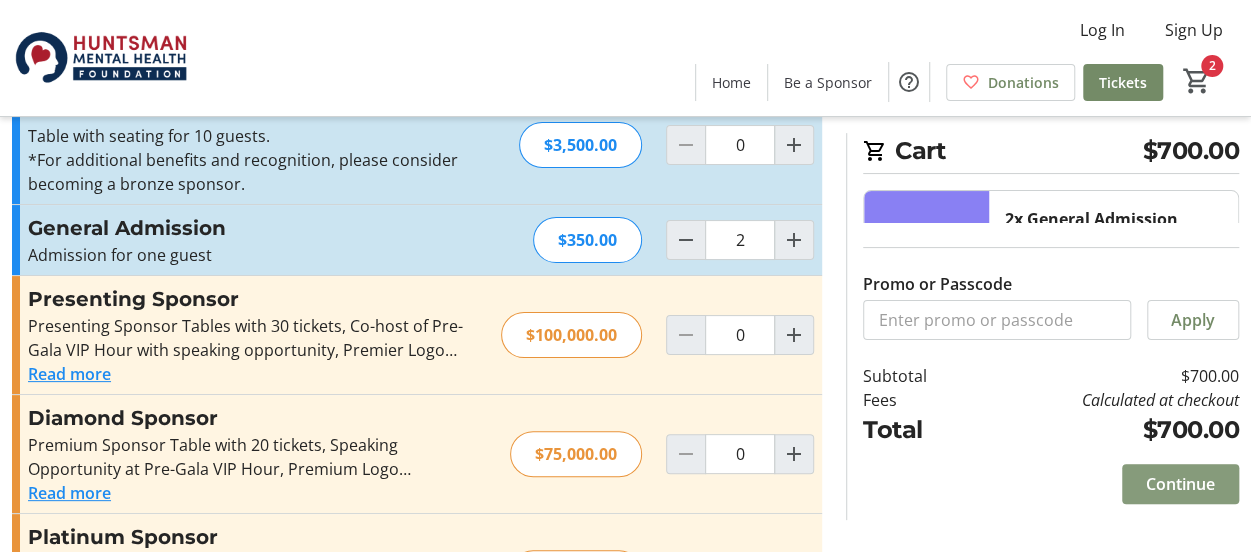 click on "Continue" 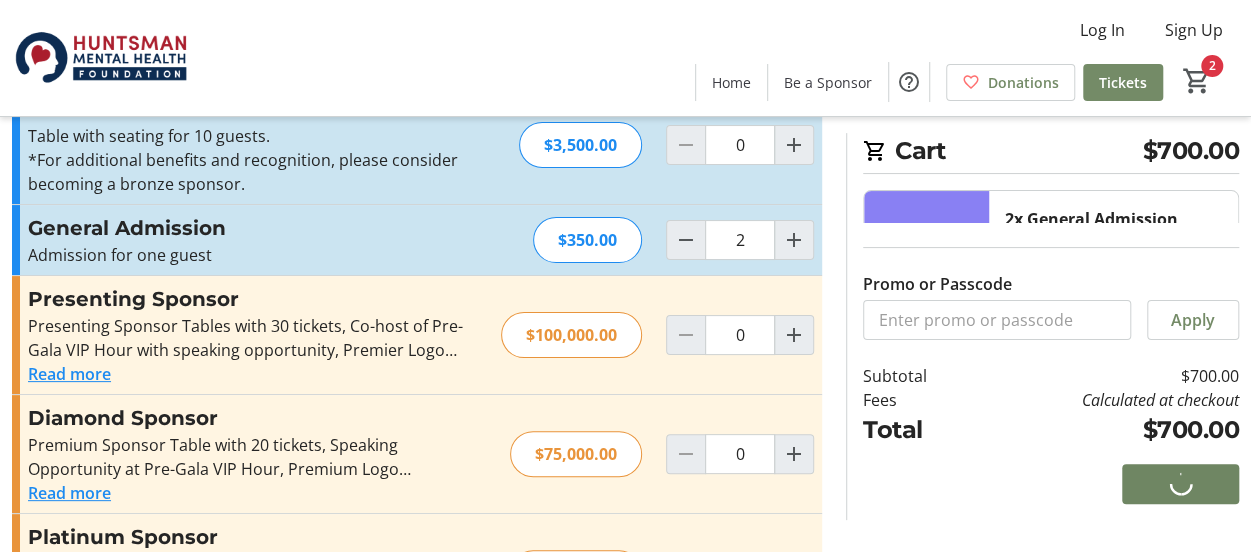 scroll, scrollTop: 0, scrollLeft: 0, axis: both 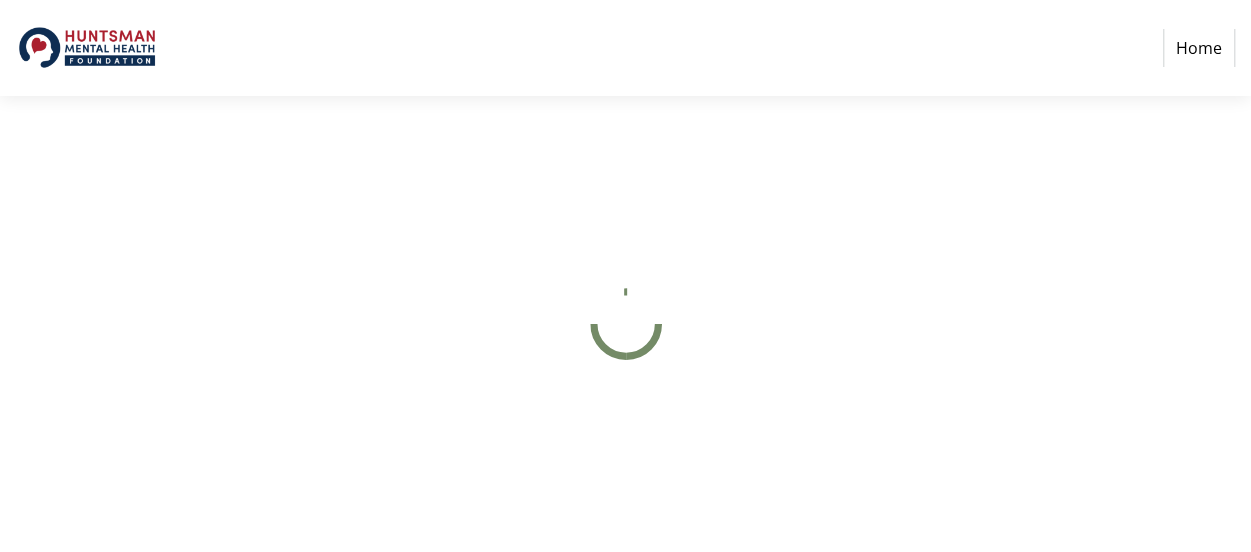 select on "US" 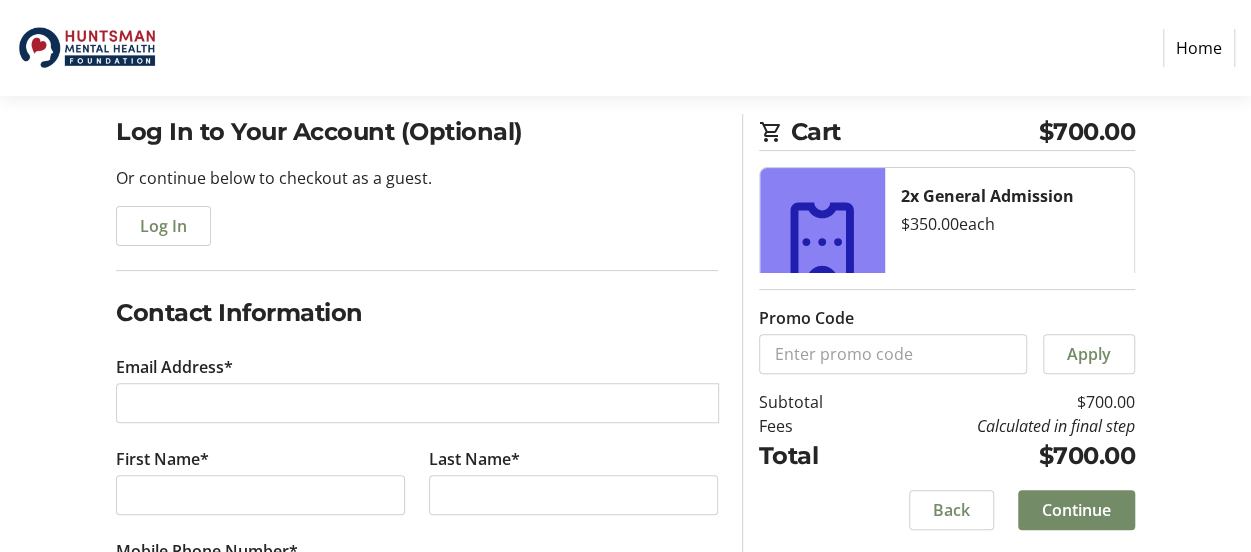 scroll, scrollTop: 160, scrollLeft: 0, axis: vertical 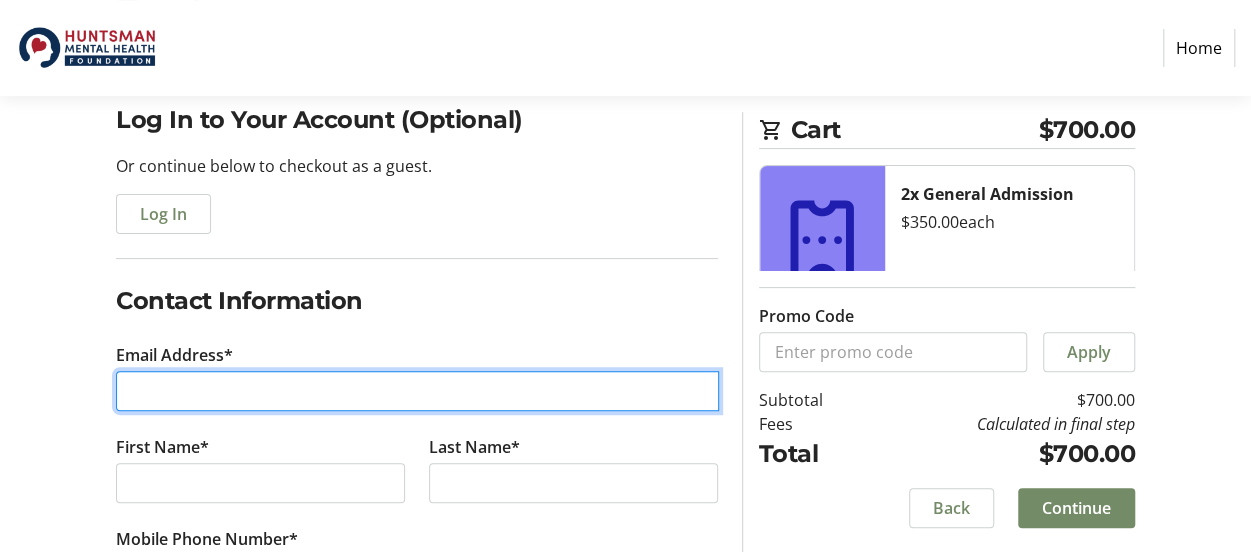 click on "Email Address*" at bounding box center (417, 391) 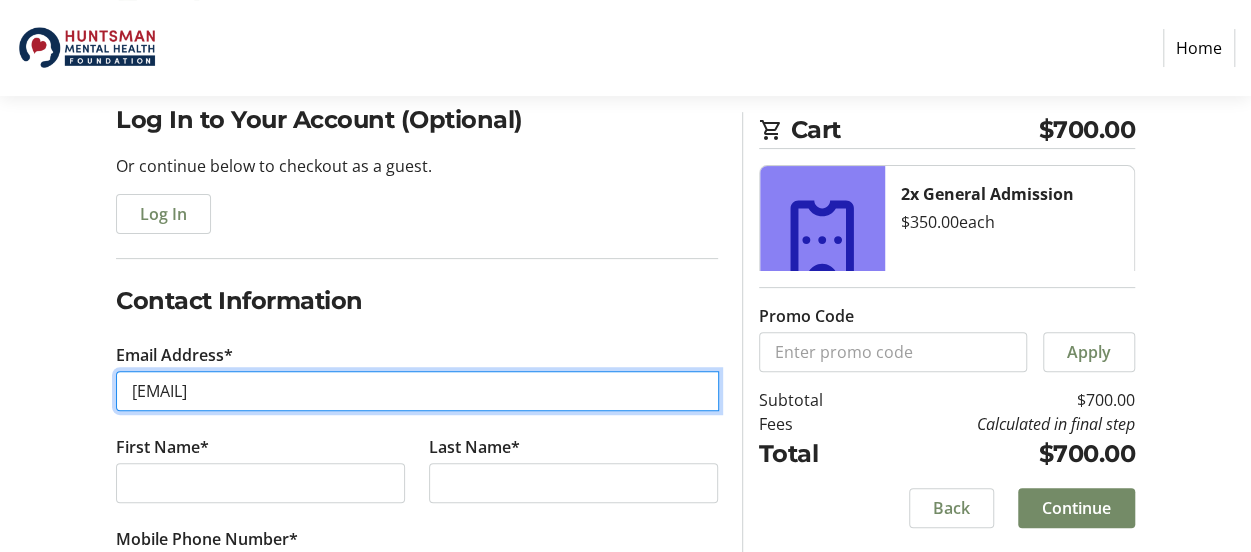type on "[EMAIL]" 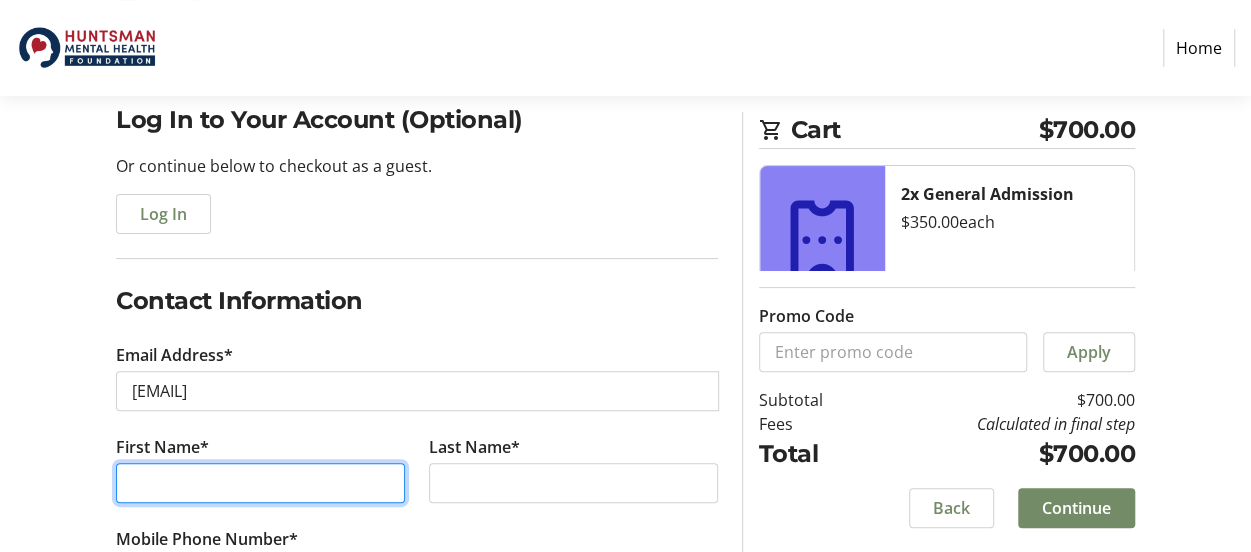 click on "First Name*" at bounding box center [260, 483] 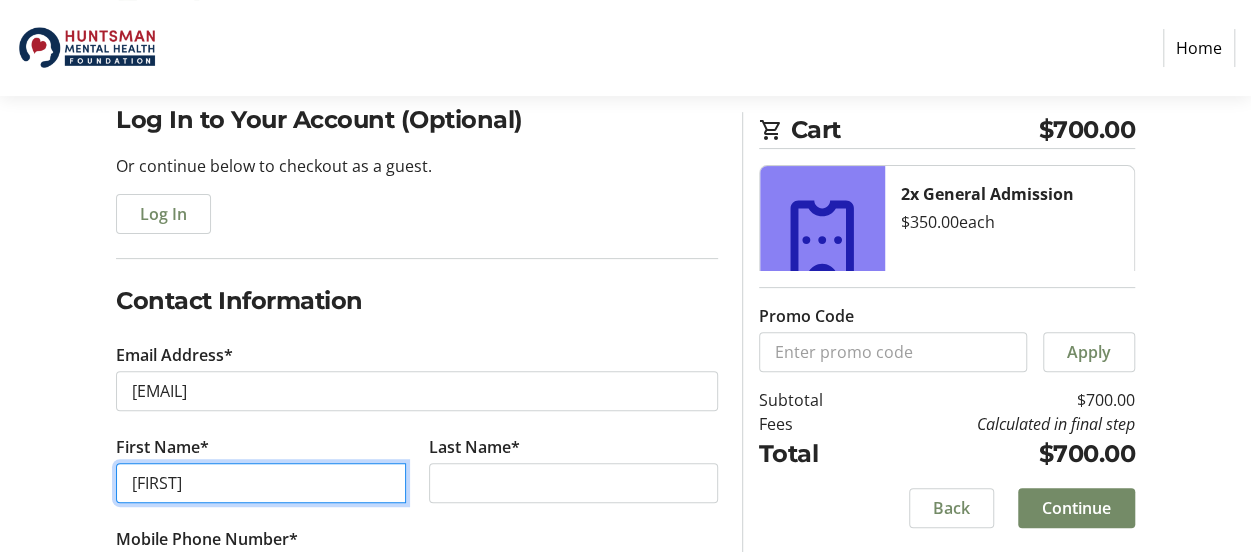 type on "[FIRST]" 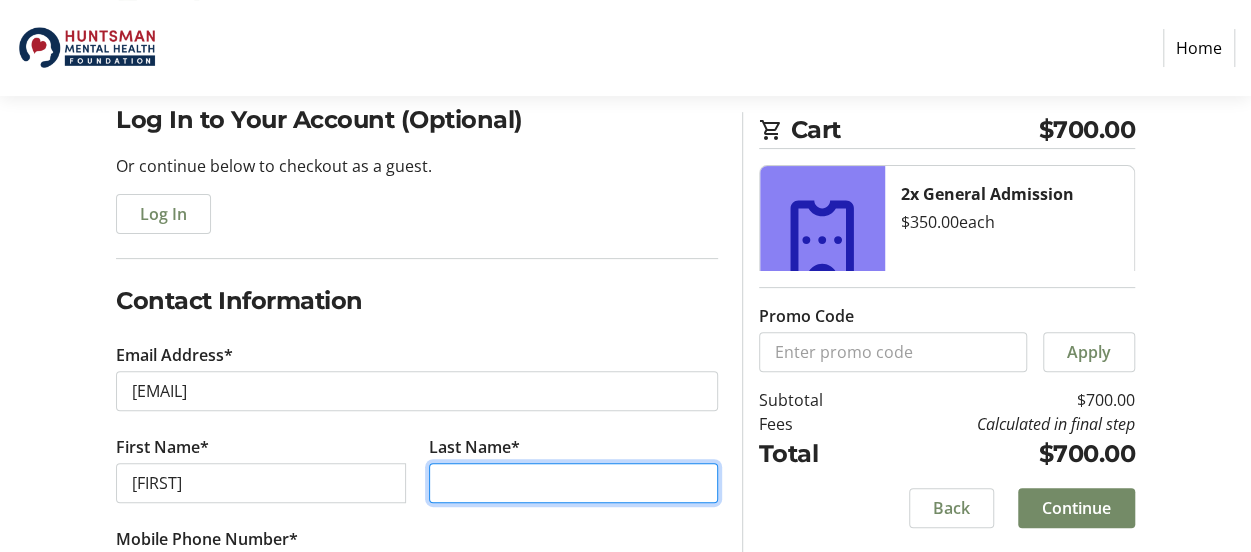 click on "Last Name*" at bounding box center (573, 483) 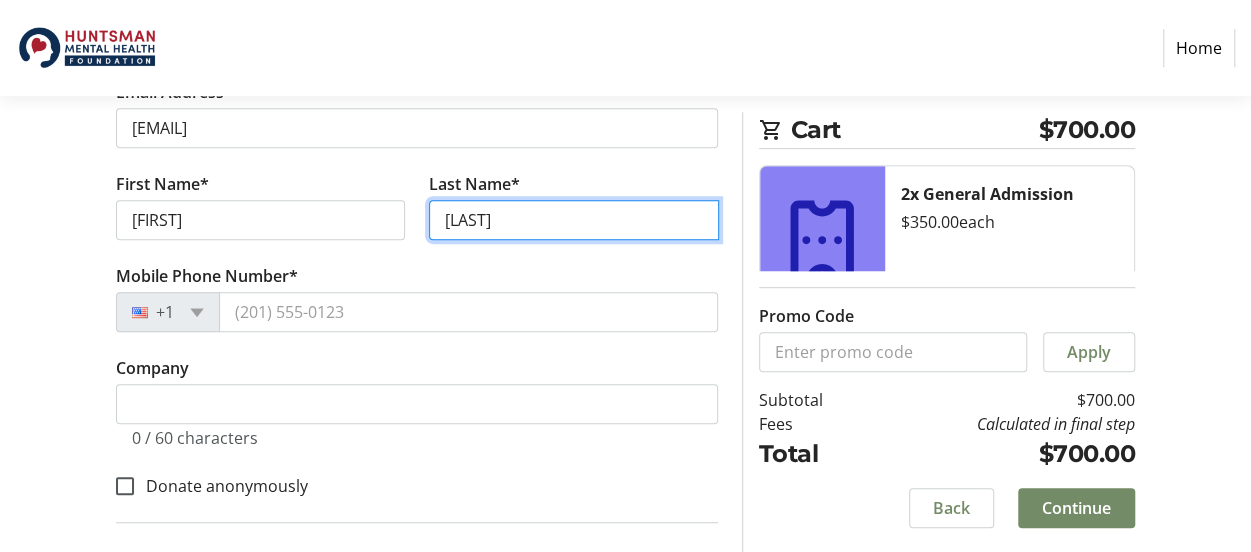 scroll, scrollTop: 440, scrollLeft: 0, axis: vertical 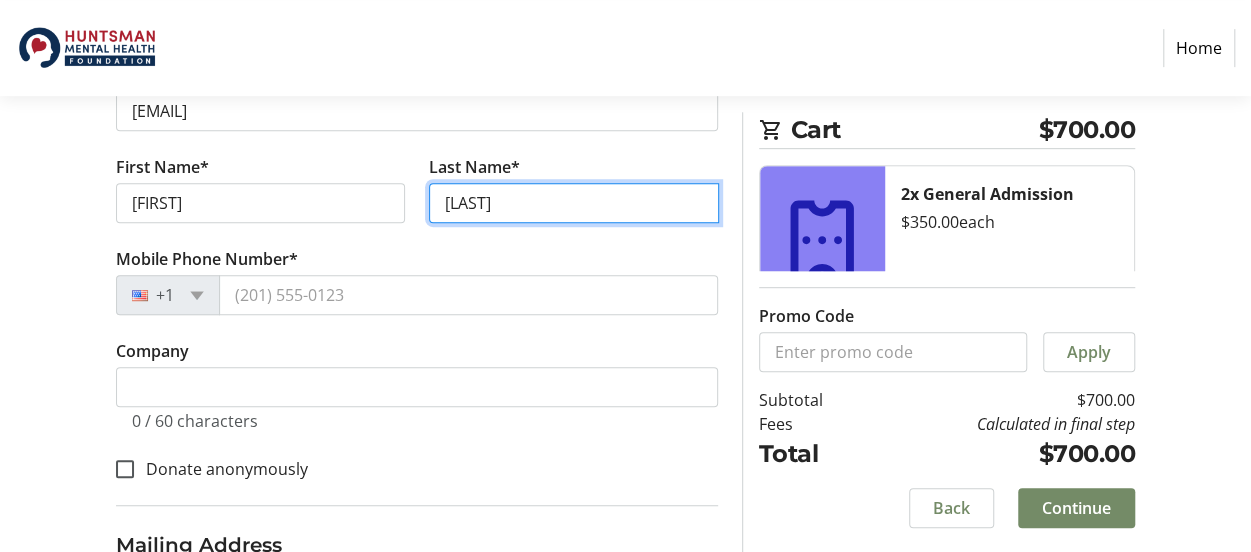 type on "[LAST]" 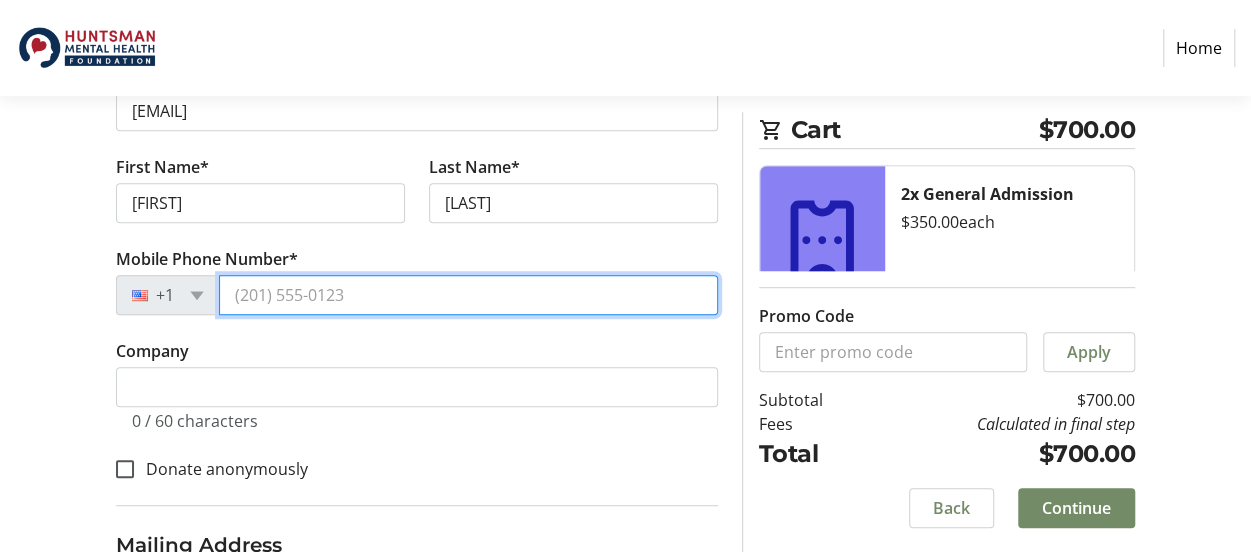 click on "Mobile Phone Number*" at bounding box center [468, 295] 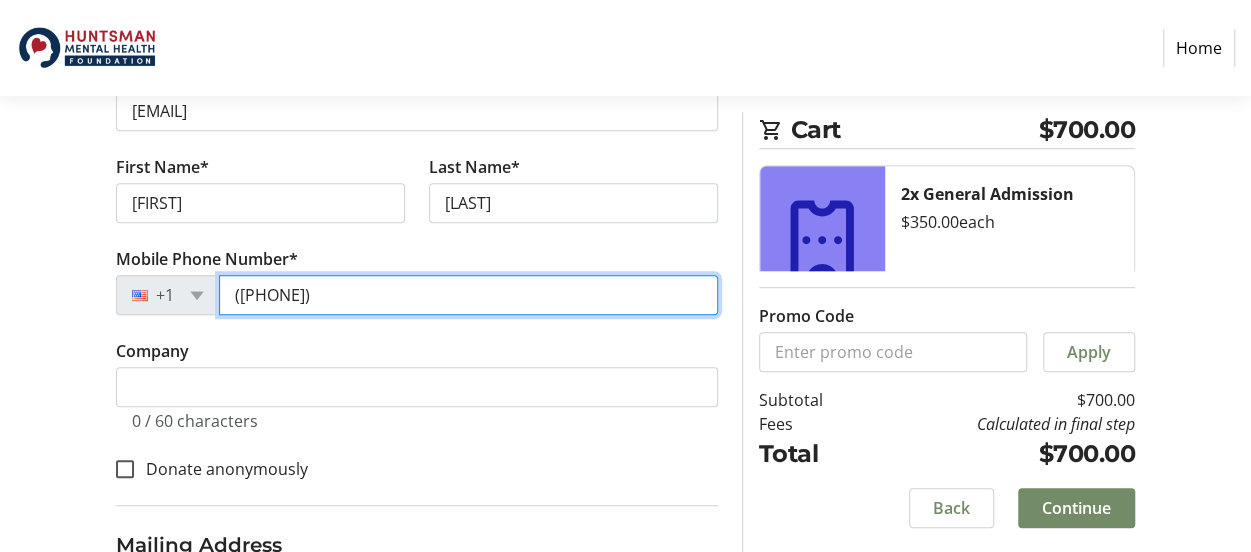 type on "([PHONE])" 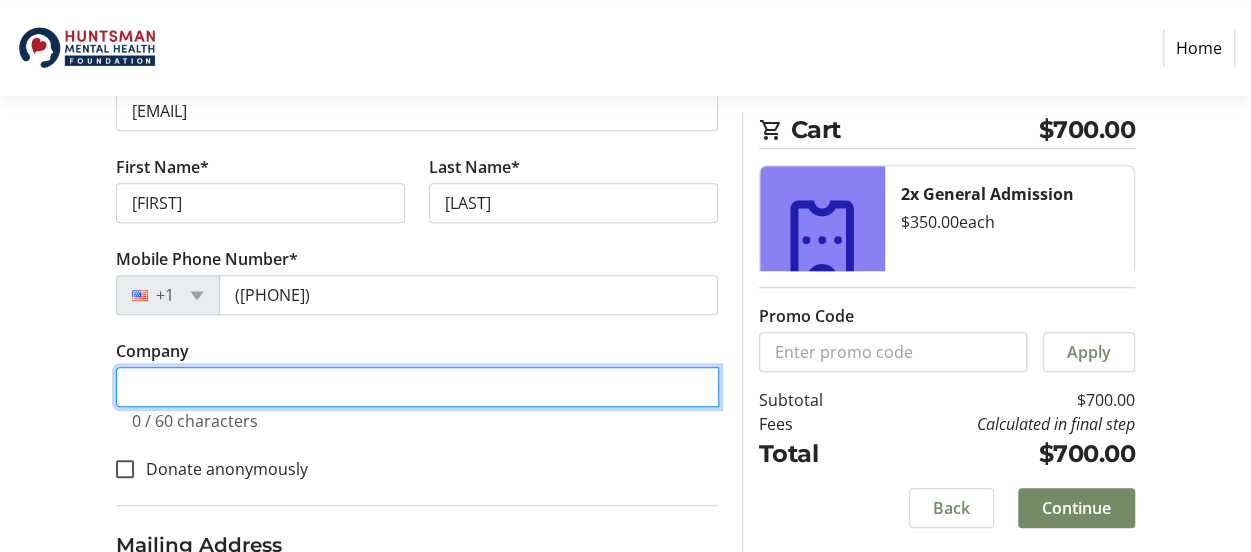 click on "Company" at bounding box center (417, 387) 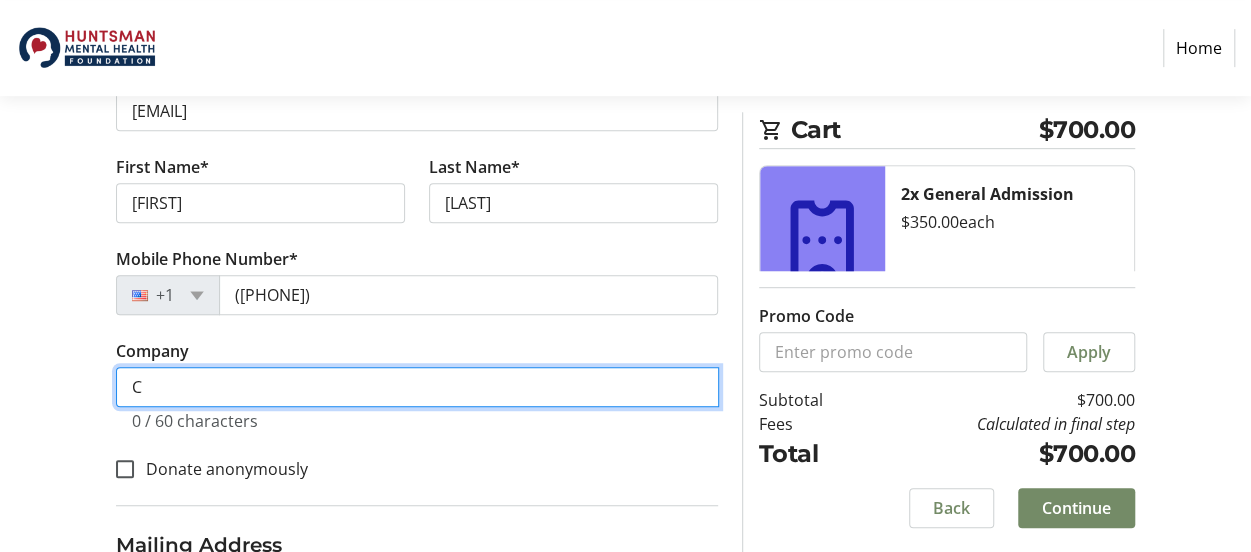 scroll, scrollTop: 489, scrollLeft: 0, axis: vertical 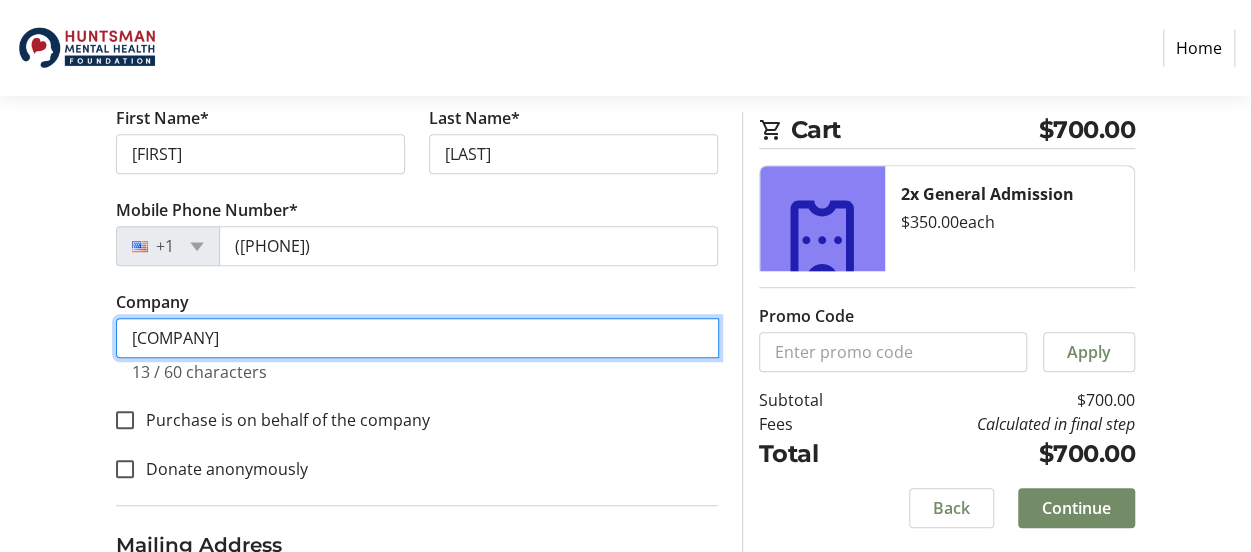 click on "[COMPANY]" at bounding box center (417, 338) 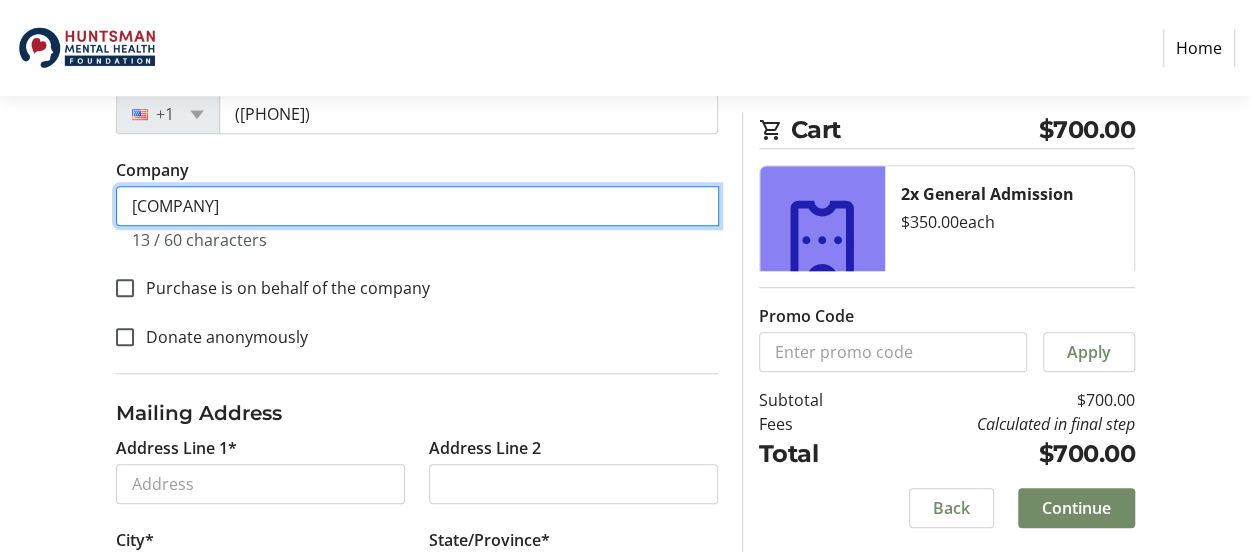 scroll, scrollTop: 649, scrollLeft: 0, axis: vertical 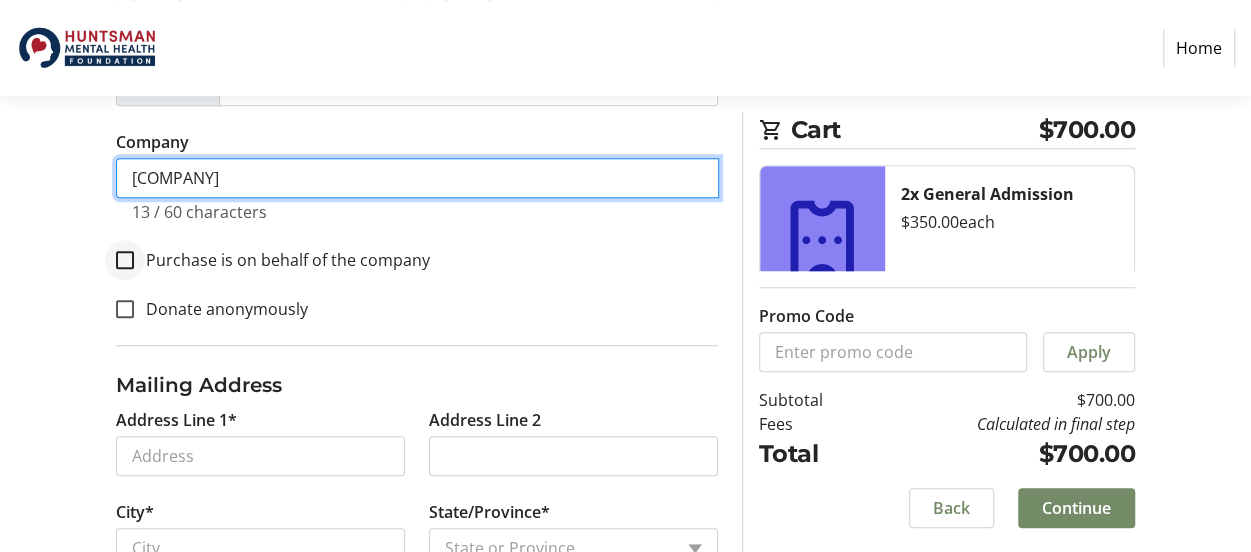 type on "[COMPANY]" 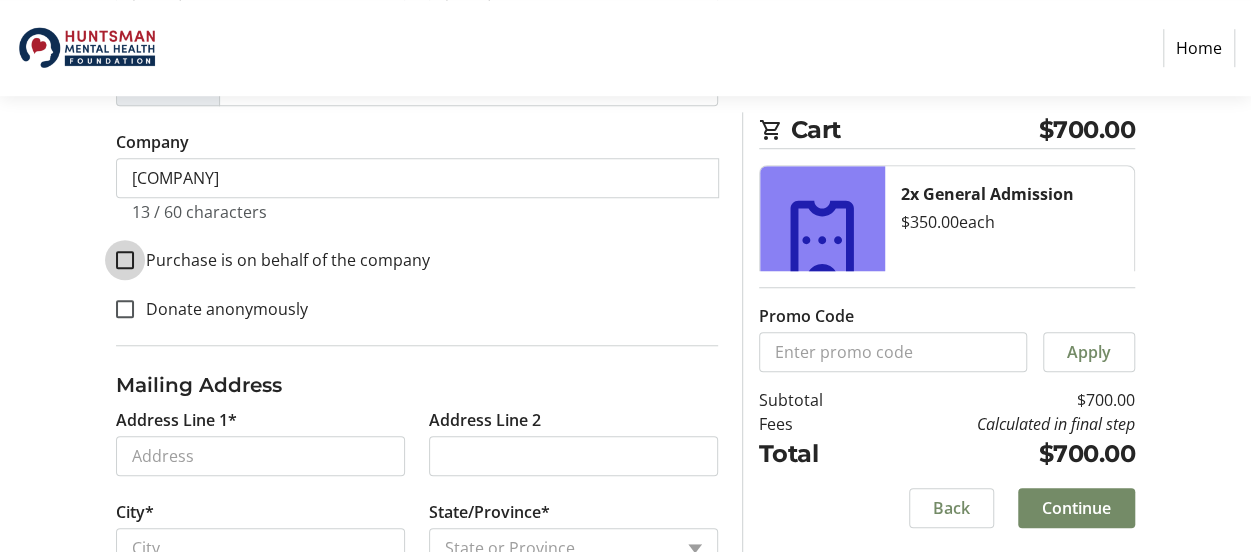 click on "Purchase is on behalf of the company" at bounding box center (125, 260) 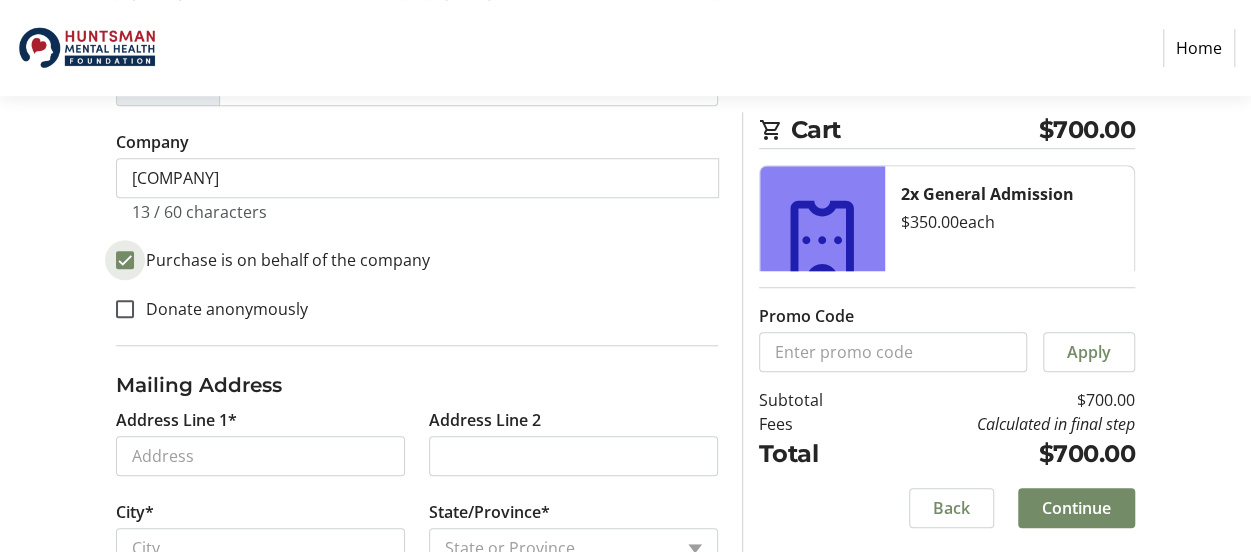 checkbox on "true" 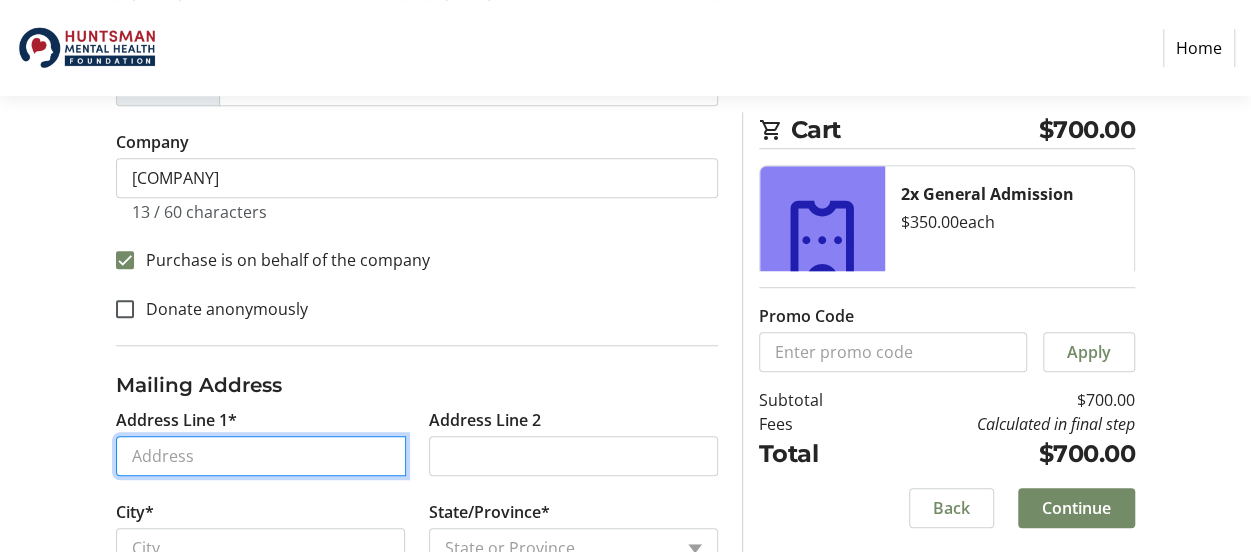 click on "Address Line 1*" at bounding box center (261, 456) 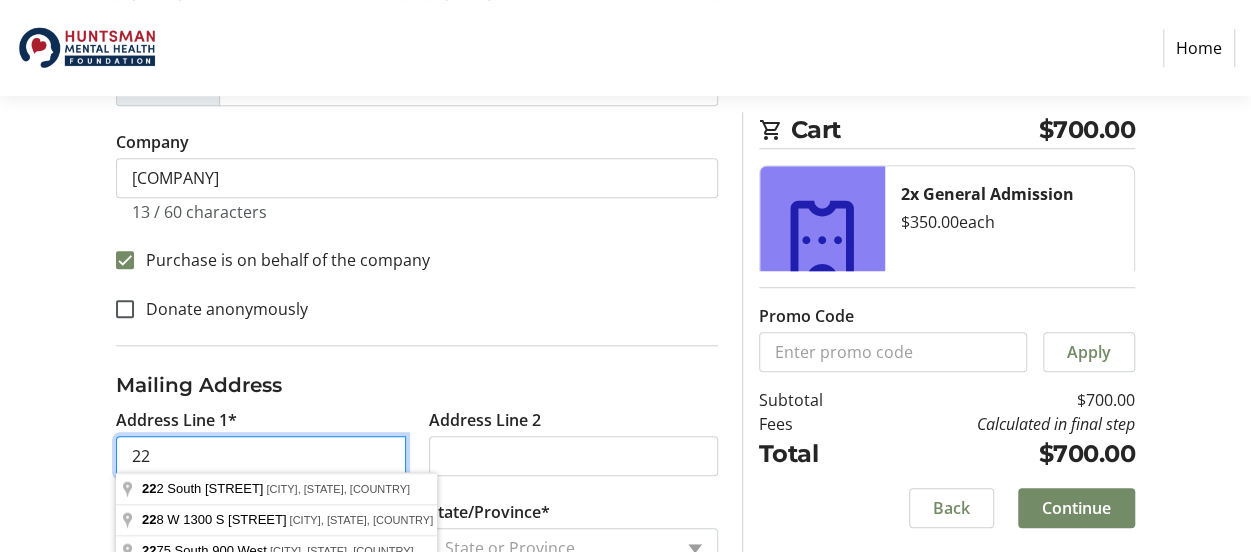 type on "2" 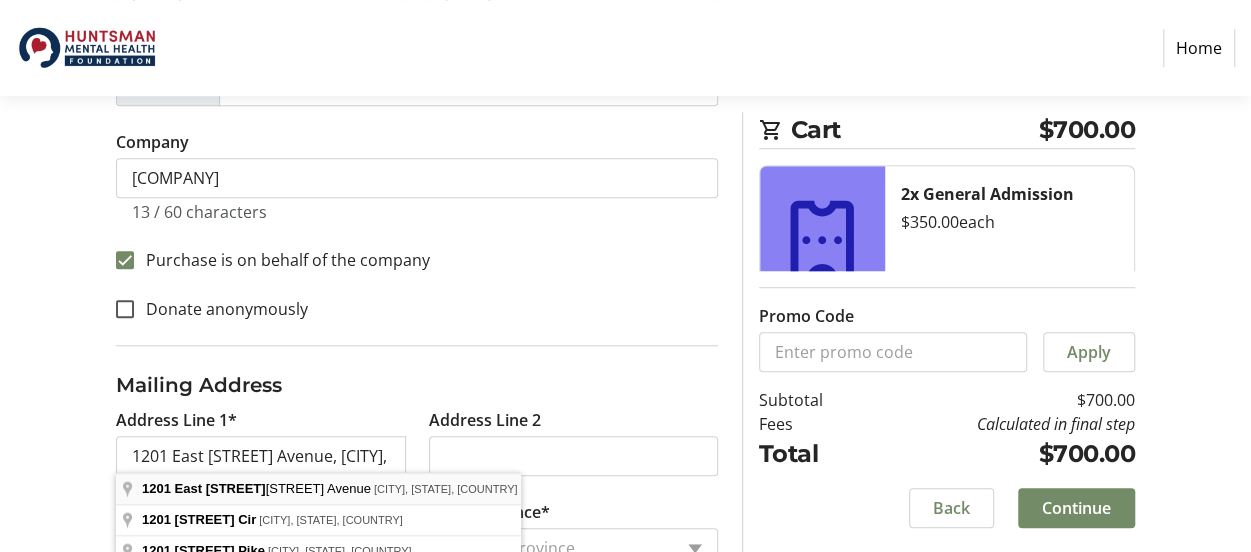 type on "1201 [STREET] Avenue" 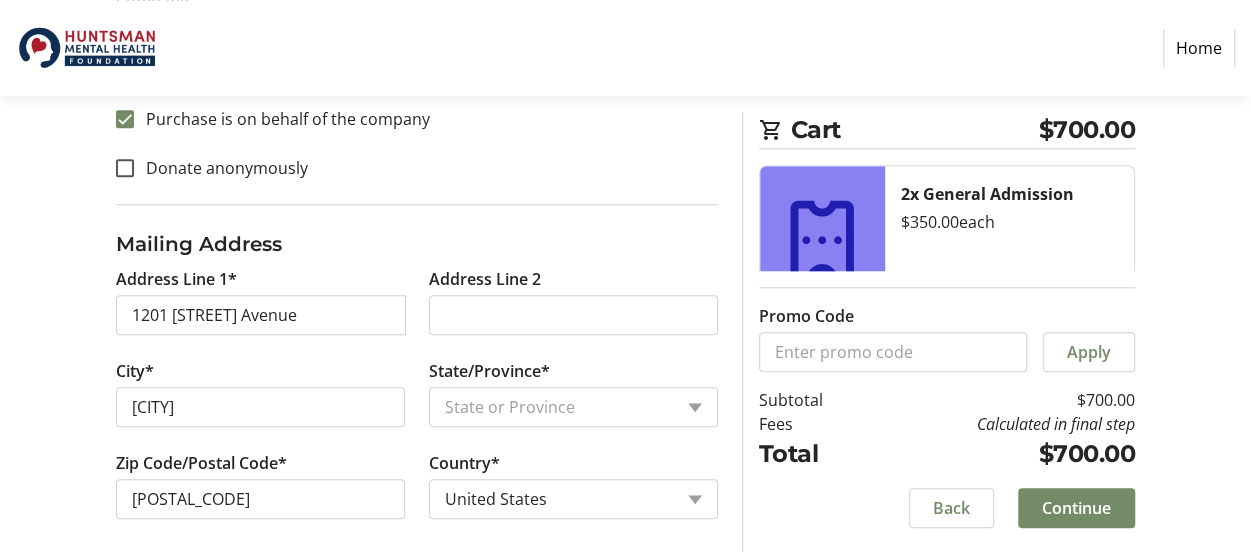 scroll, scrollTop: 800, scrollLeft: 0, axis: vertical 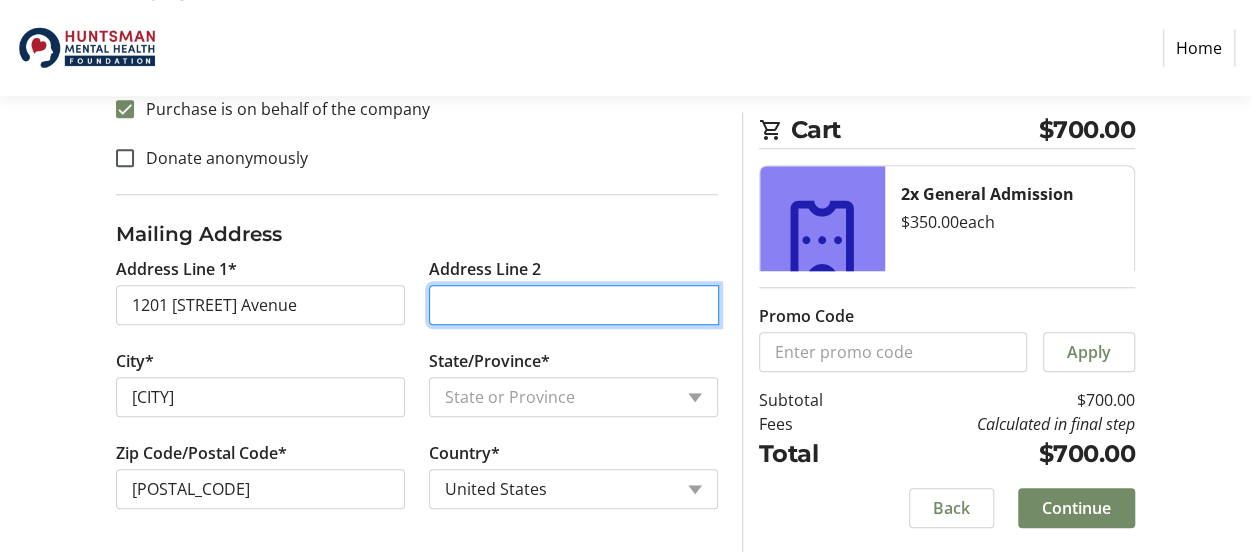 click on "Address Line 2" at bounding box center [574, 305] 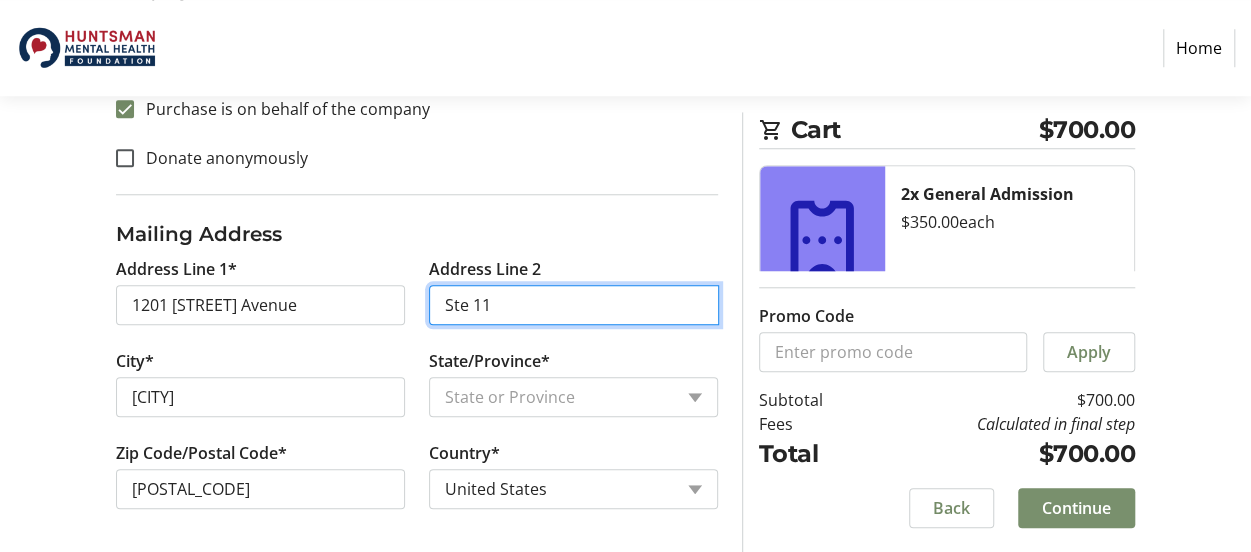 type on "Ste 11" 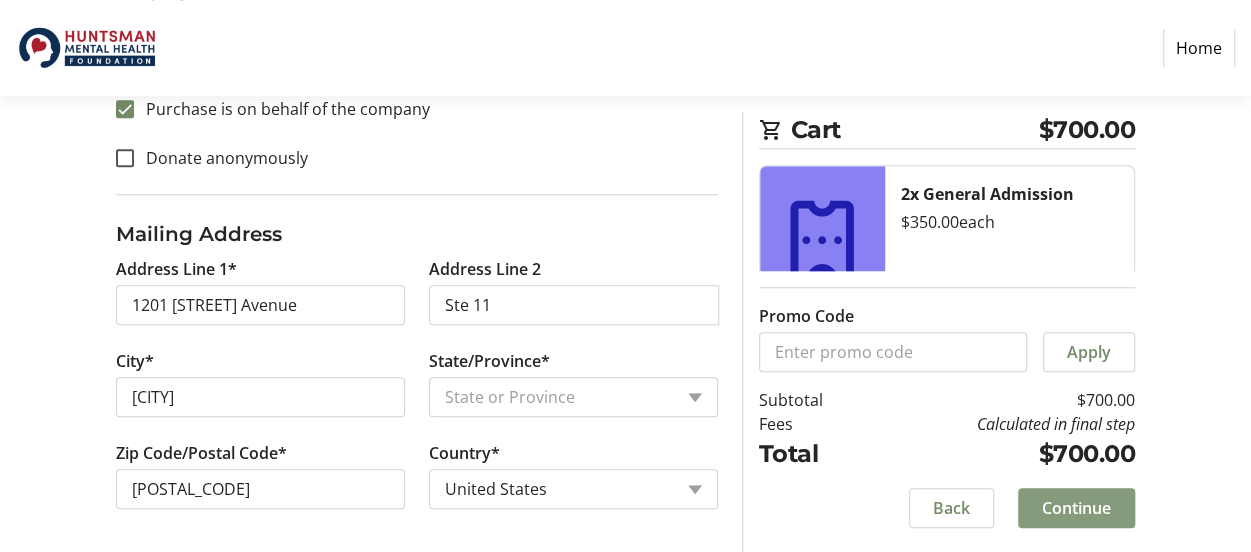 click on "Continue" 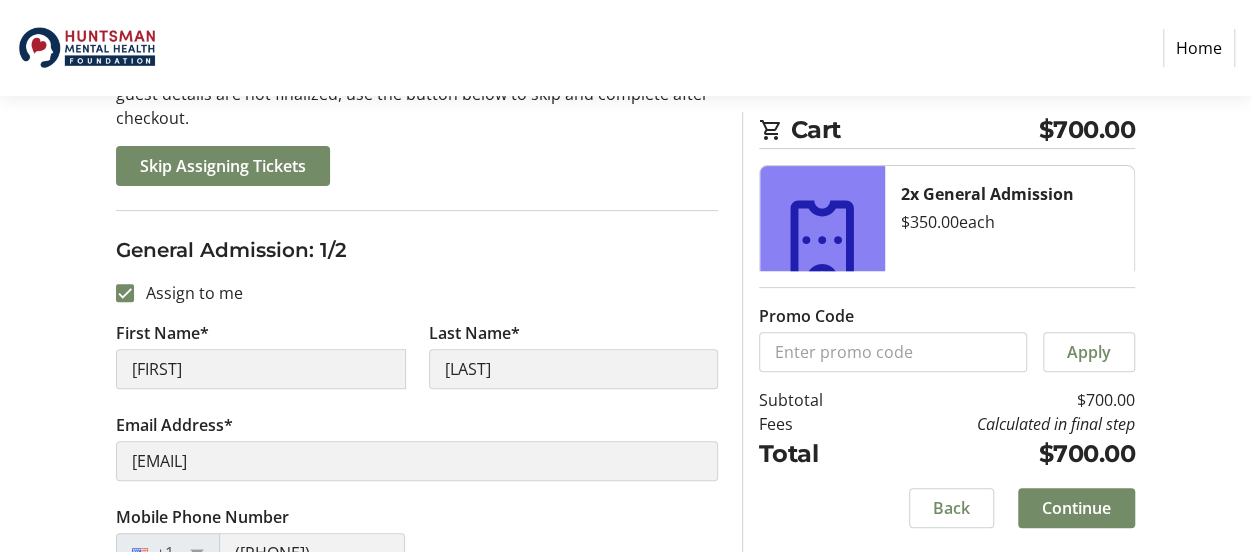 scroll, scrollTop: 226, scrollLeft: 0, axis: vertical 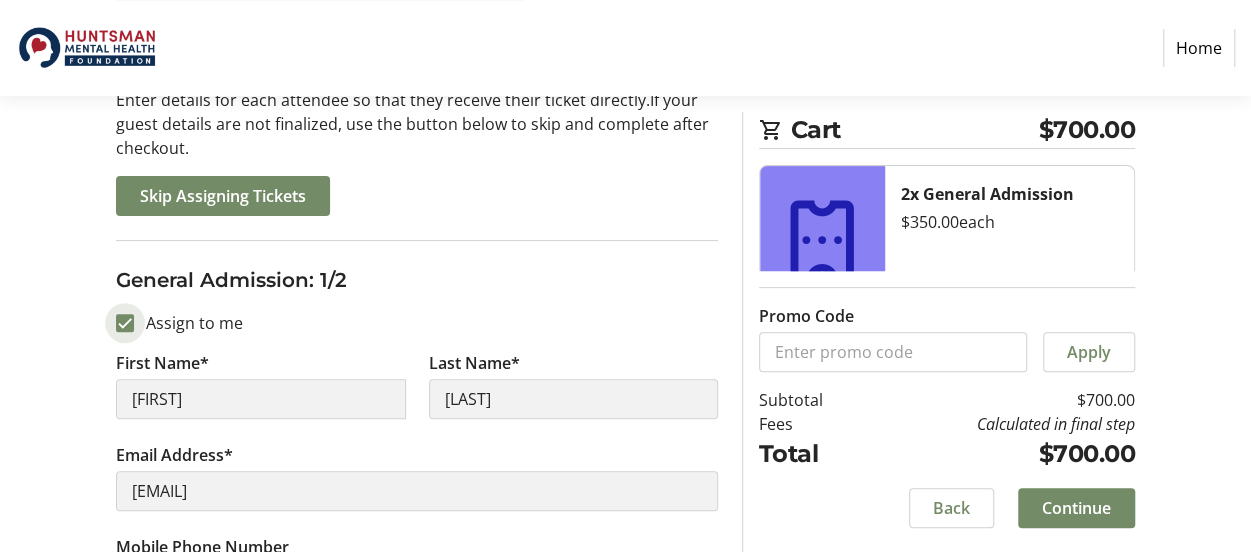 click on "Assign to me" at bounding box center [125, 323] 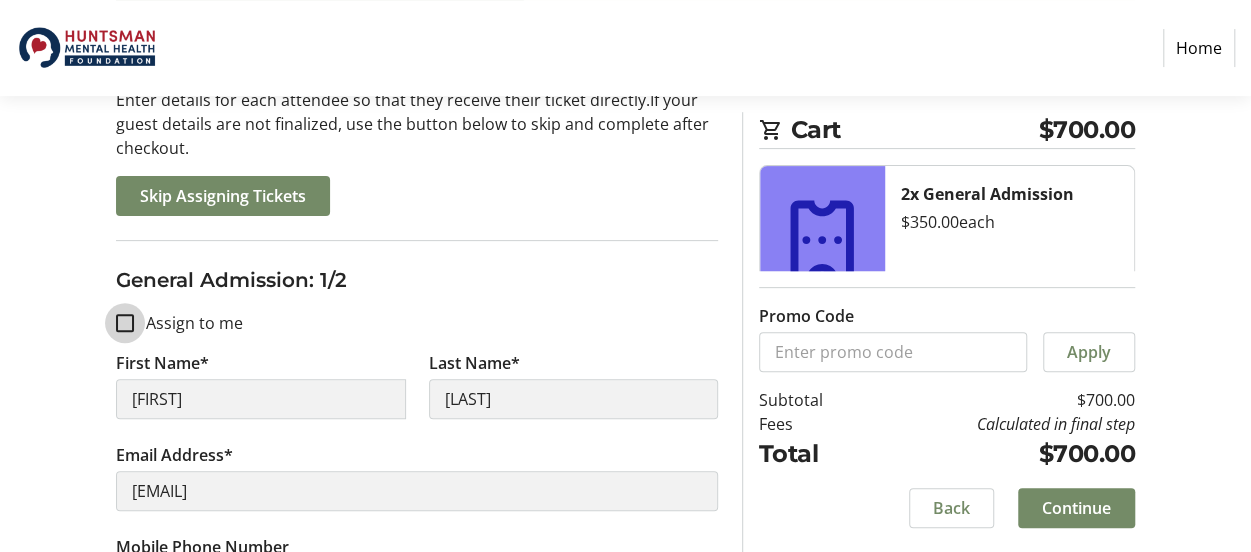 checkbox on "false" 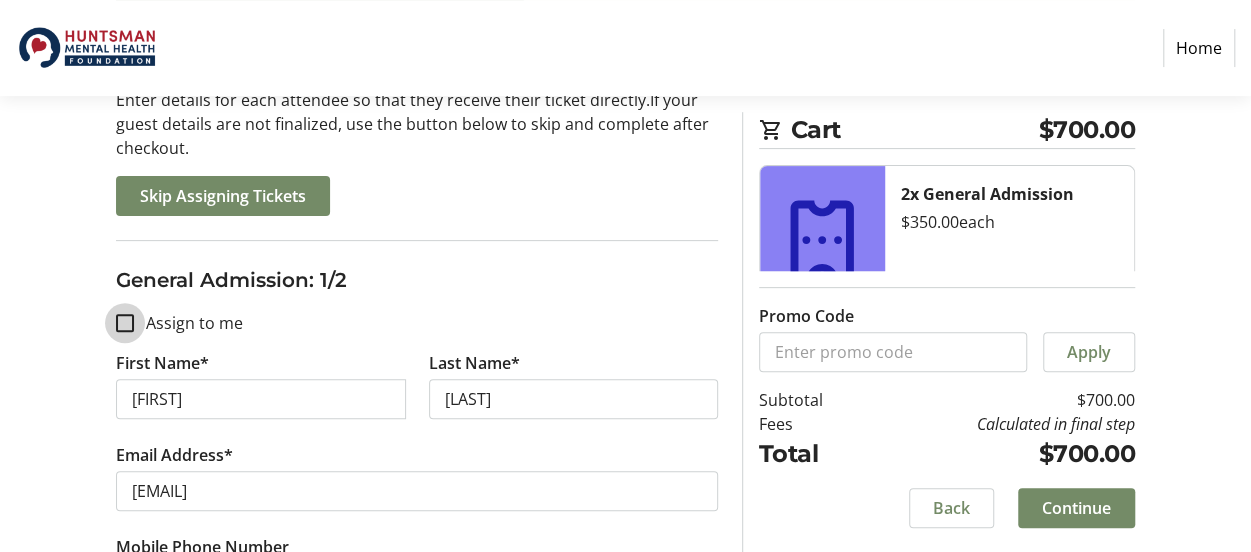 type 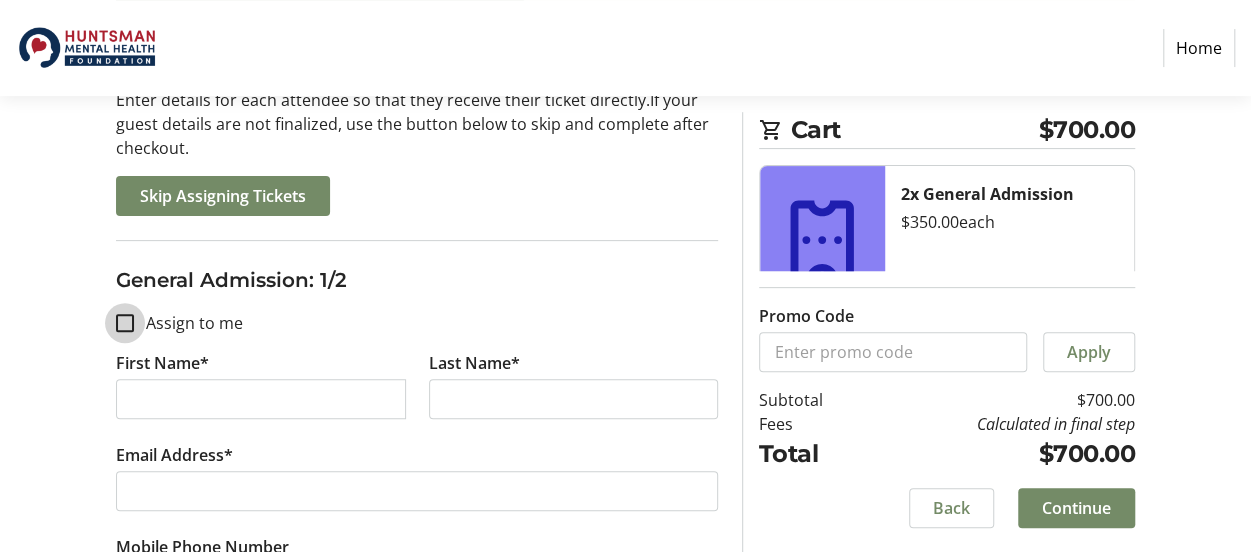 click on "Assign to me" at bounding box center (125, 323) 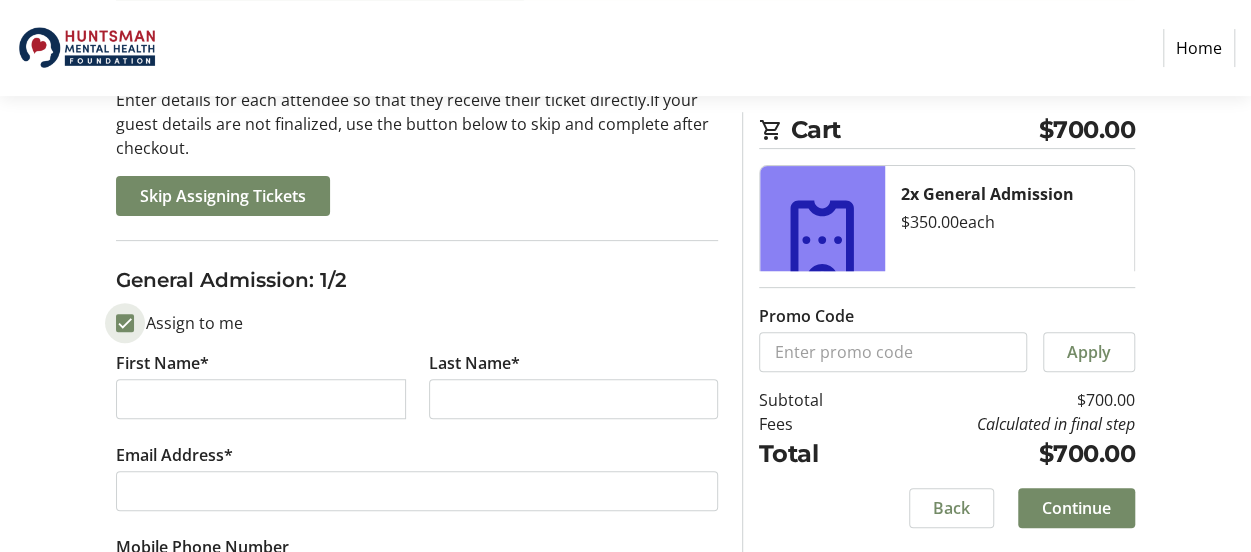 checkbox on "true" 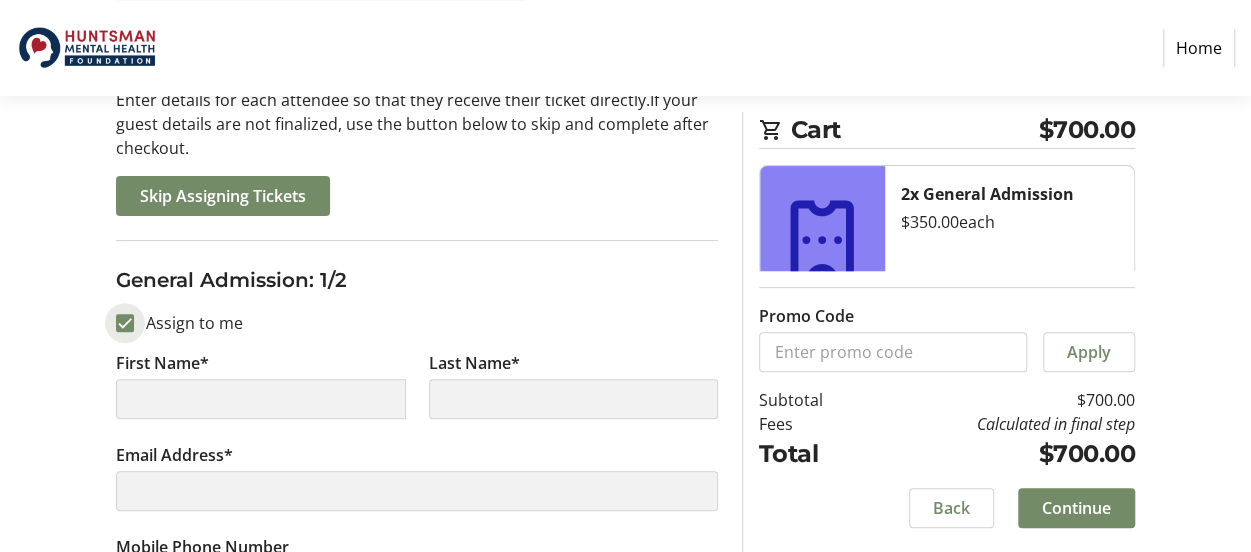 type on "[FIRST]" 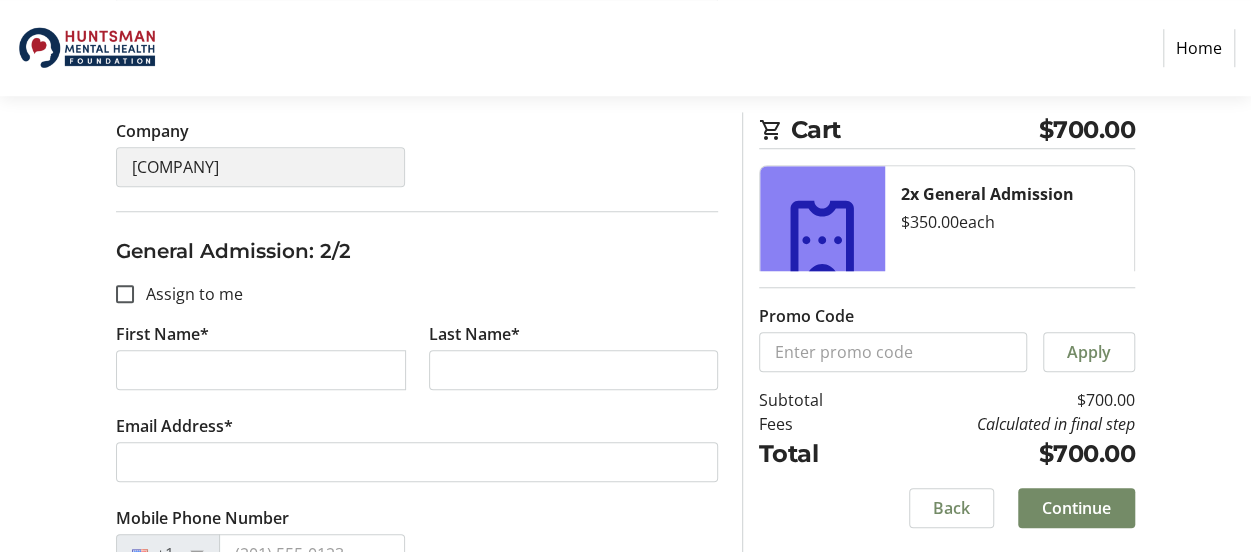 scroll, scrollTop: 746, scrollLeft: 0, axis: vertical 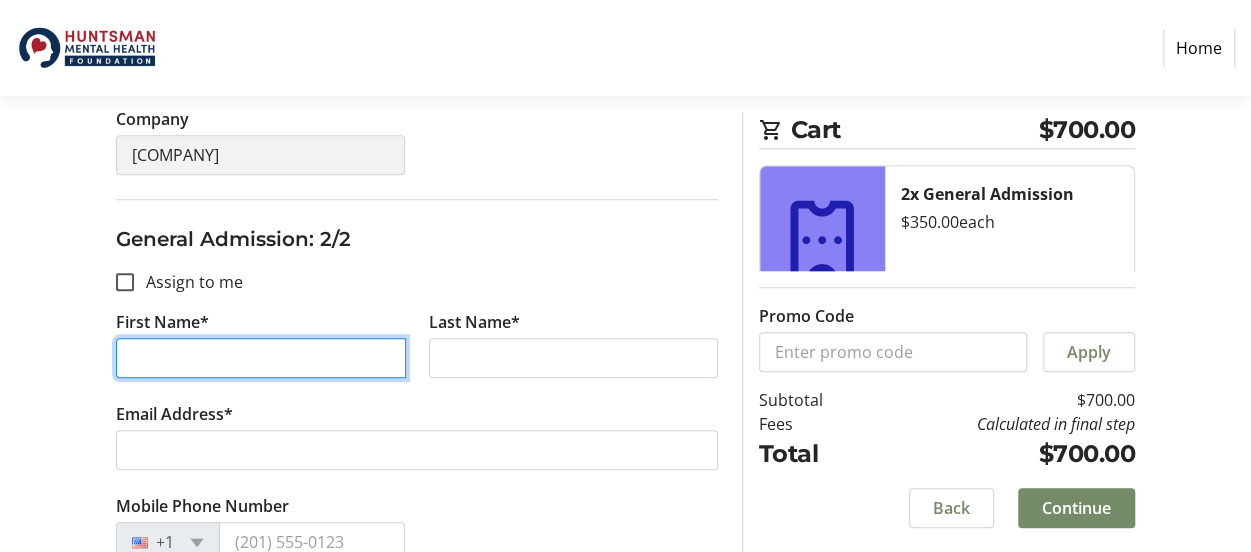 click on "First Name*" at bounding box center [261, 358] 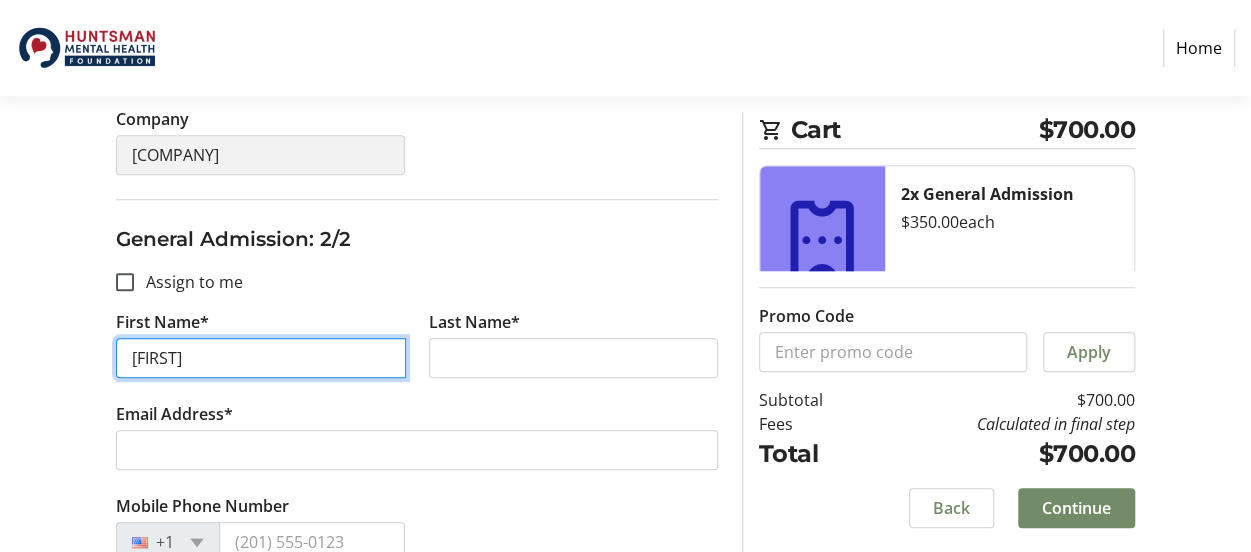 type on "[FIRST]" 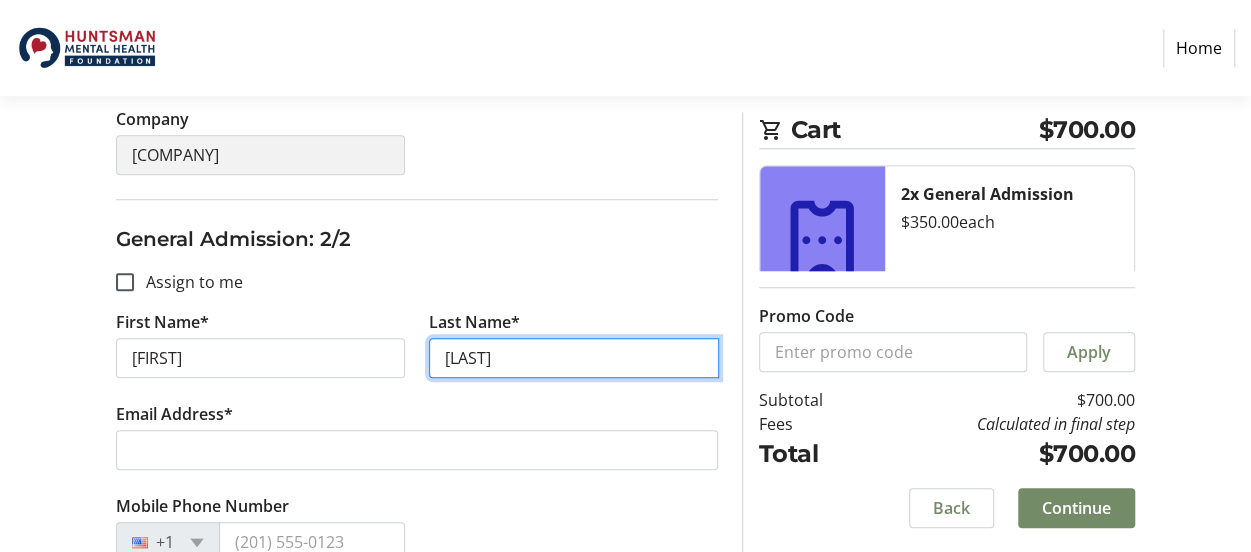 type on "[LAST]" 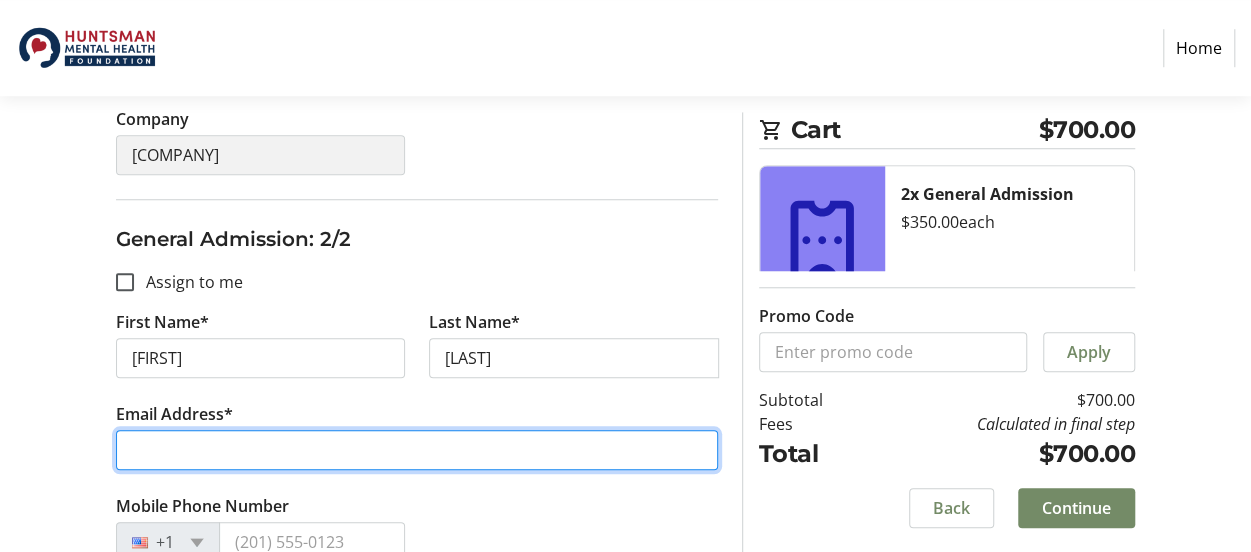 click on "Email Address*" at bounding box center (417, 450) 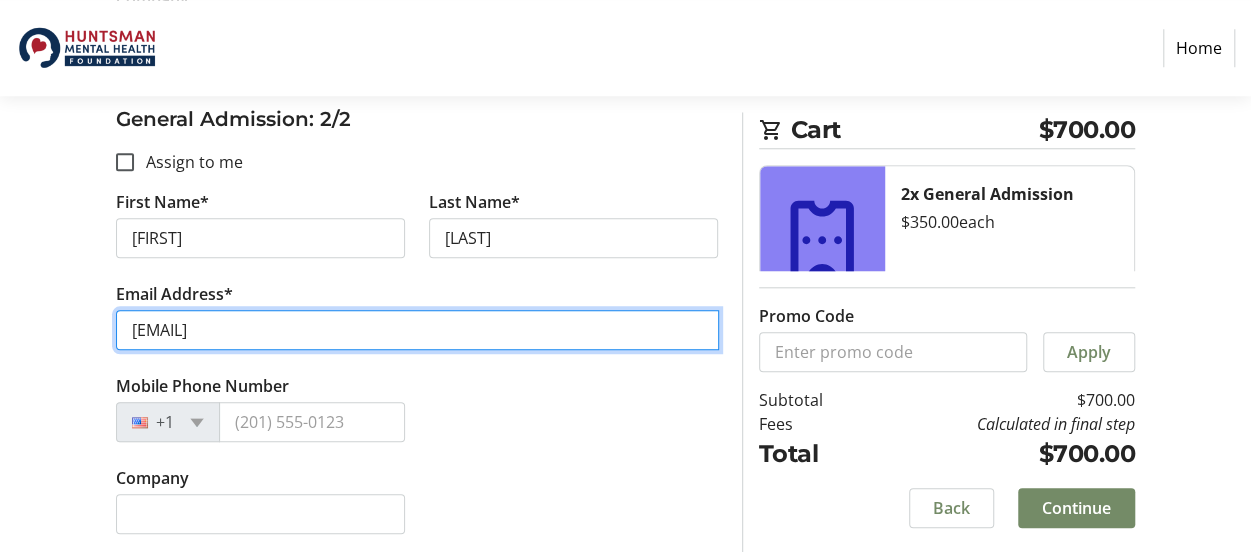 scroll, scrollTop: 867, scrollLeft: 0, axis: vertical 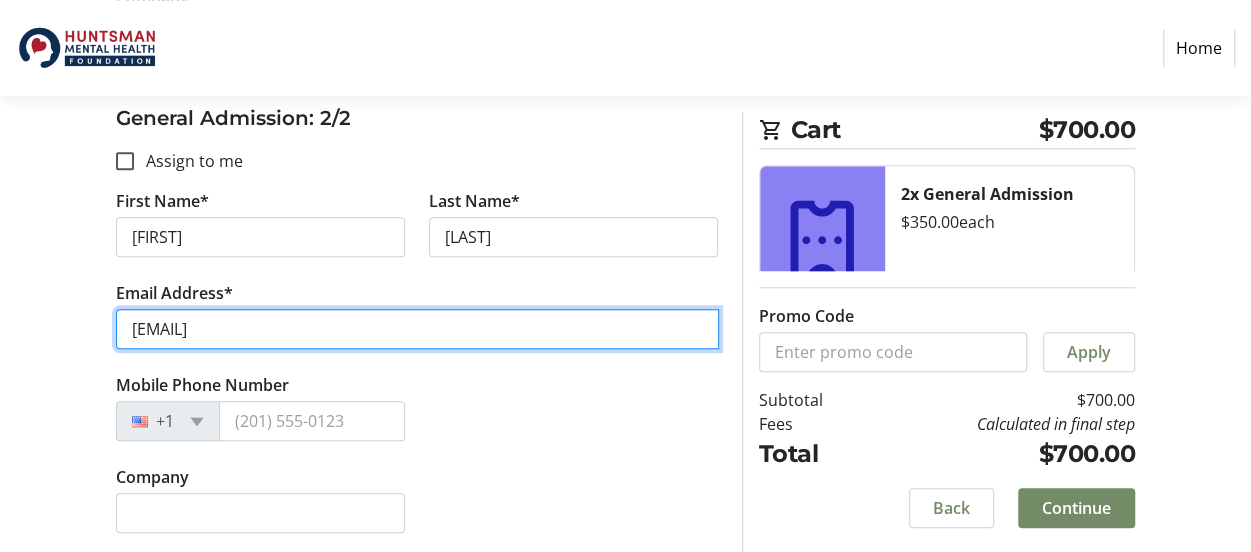 type on "[EMAIL]" 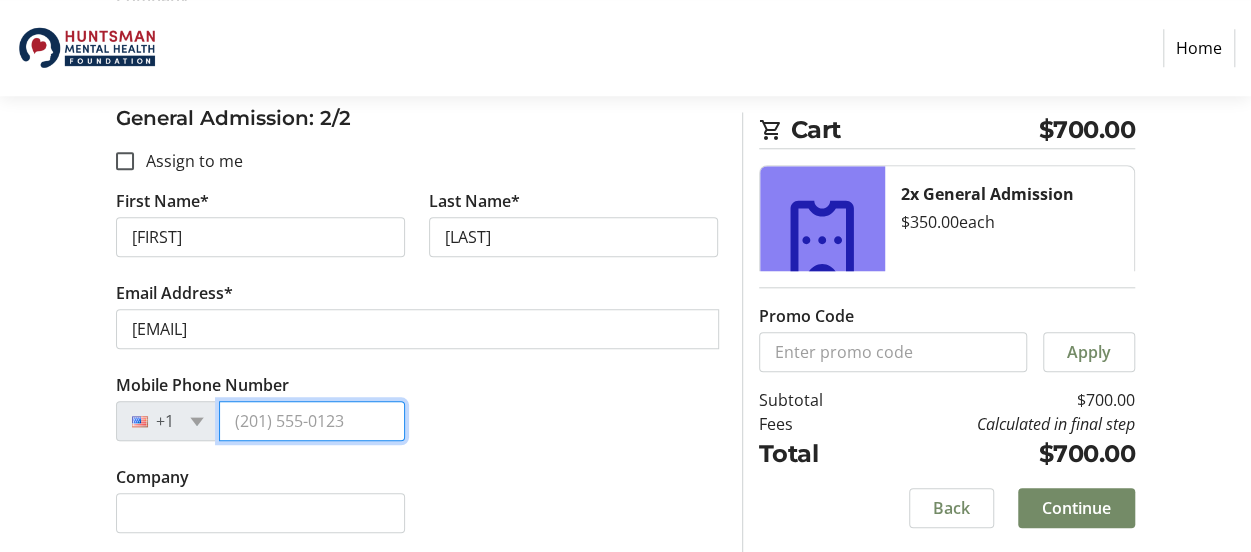 click on "Mobile Phone Number +1" 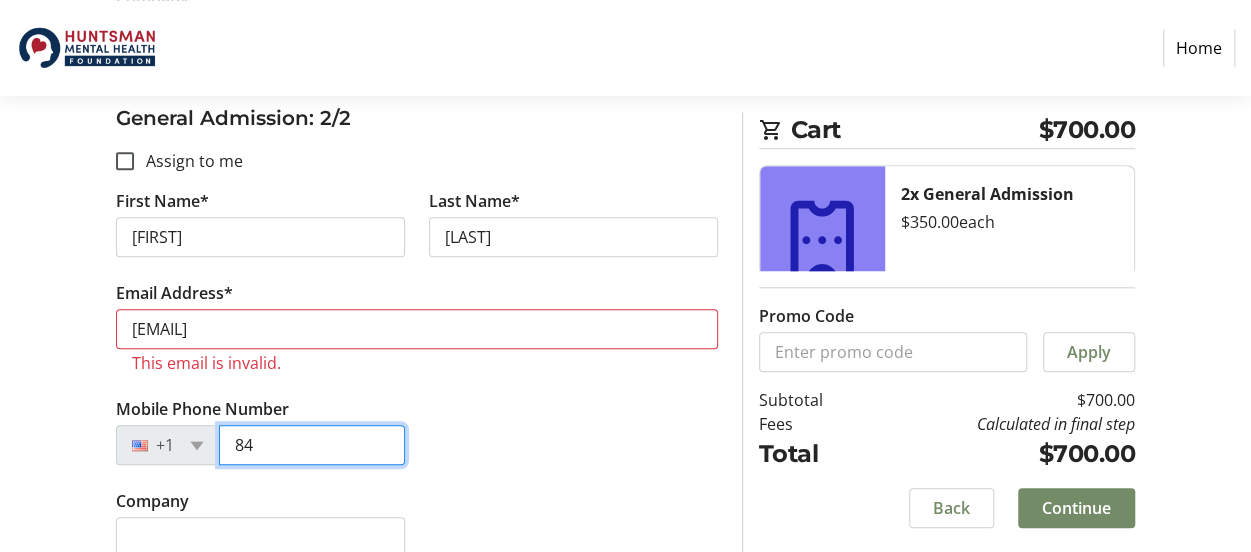 type on "8" 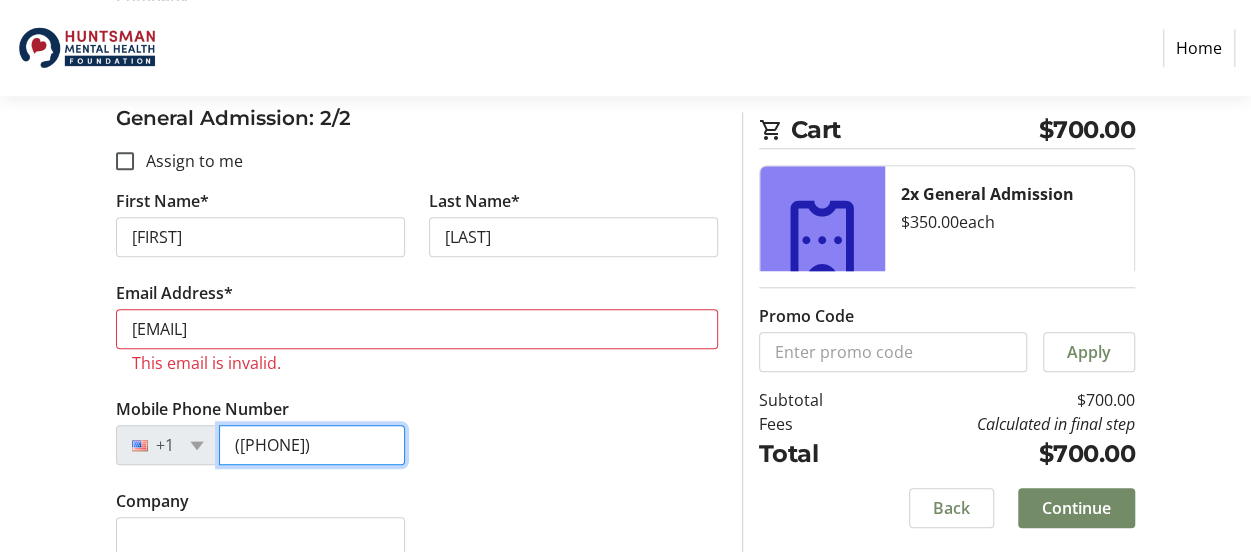 scroll, scrollTop: 891, scrollLeft: 0, axis: vertical 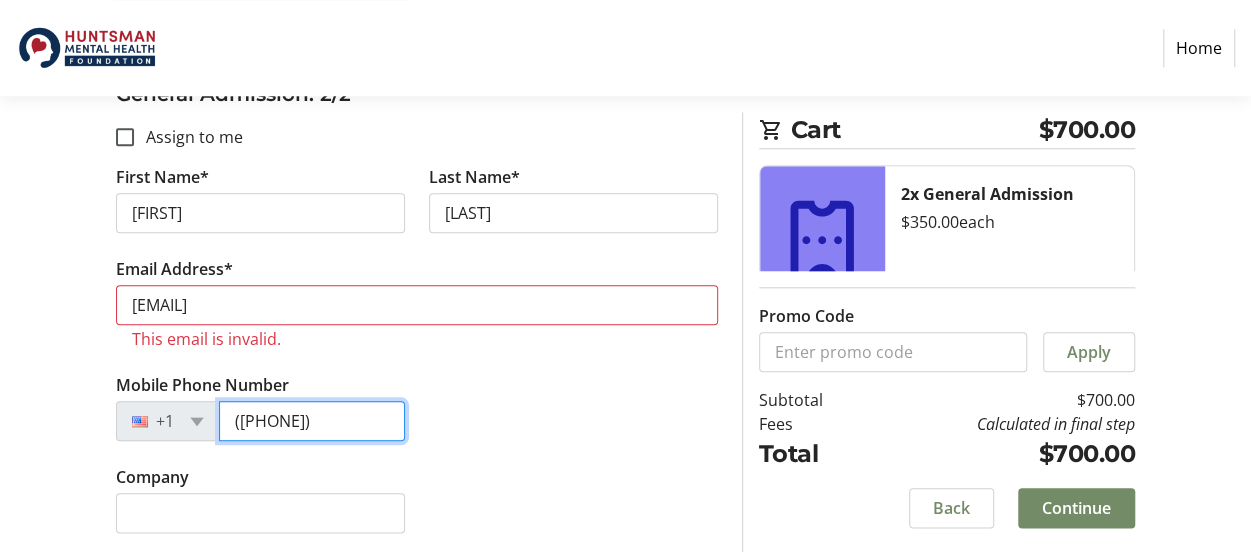 type on "([PHONE])" 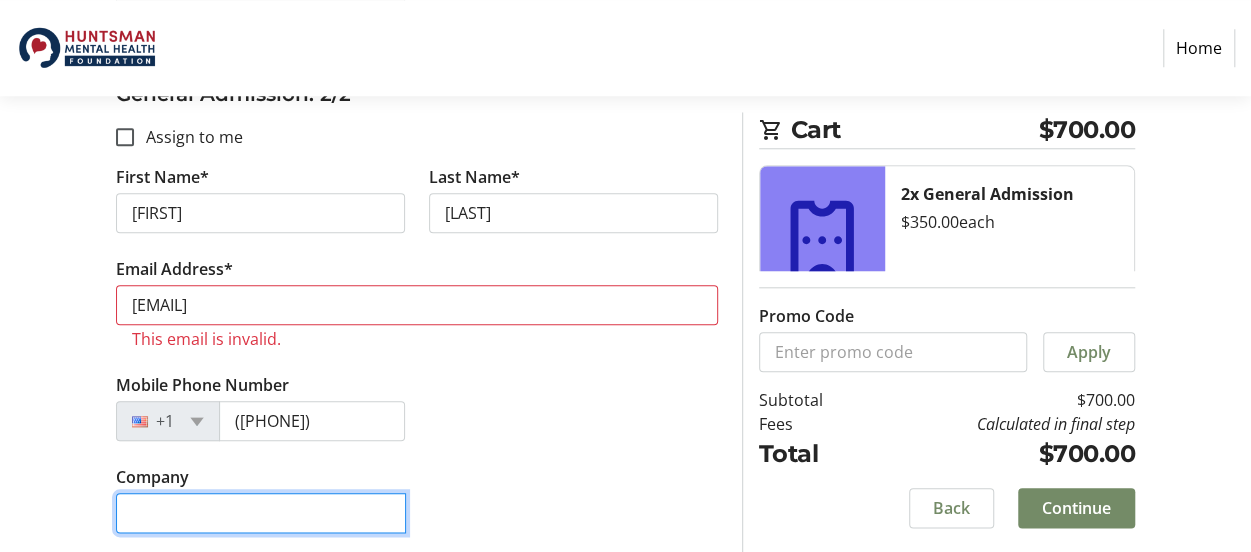 click on "Company" at bounding box center [261, 513] 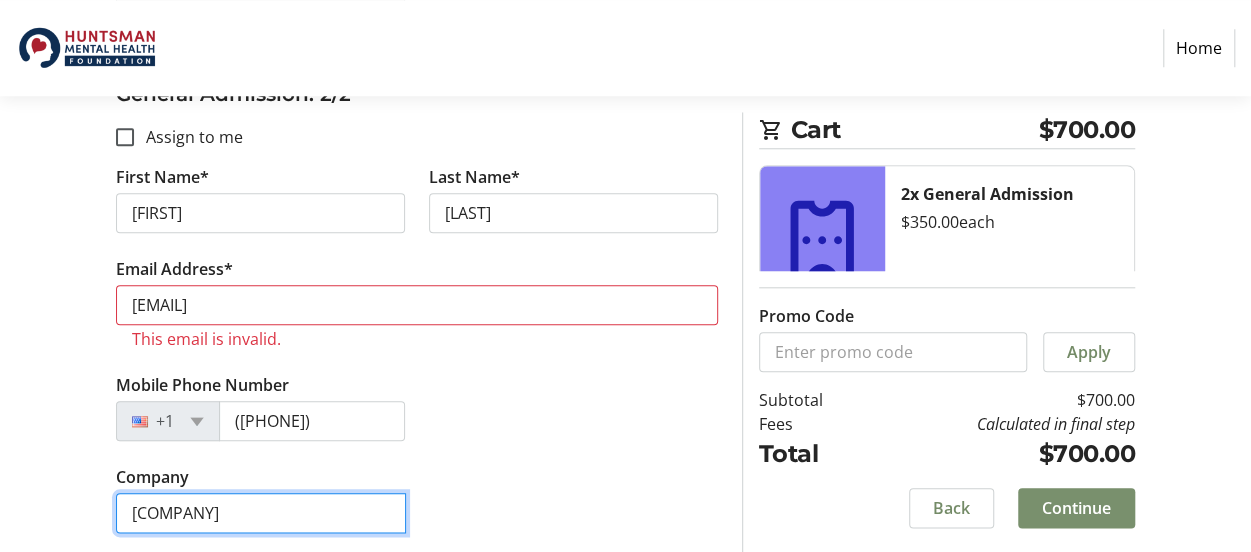 type on "[COMPANY]" 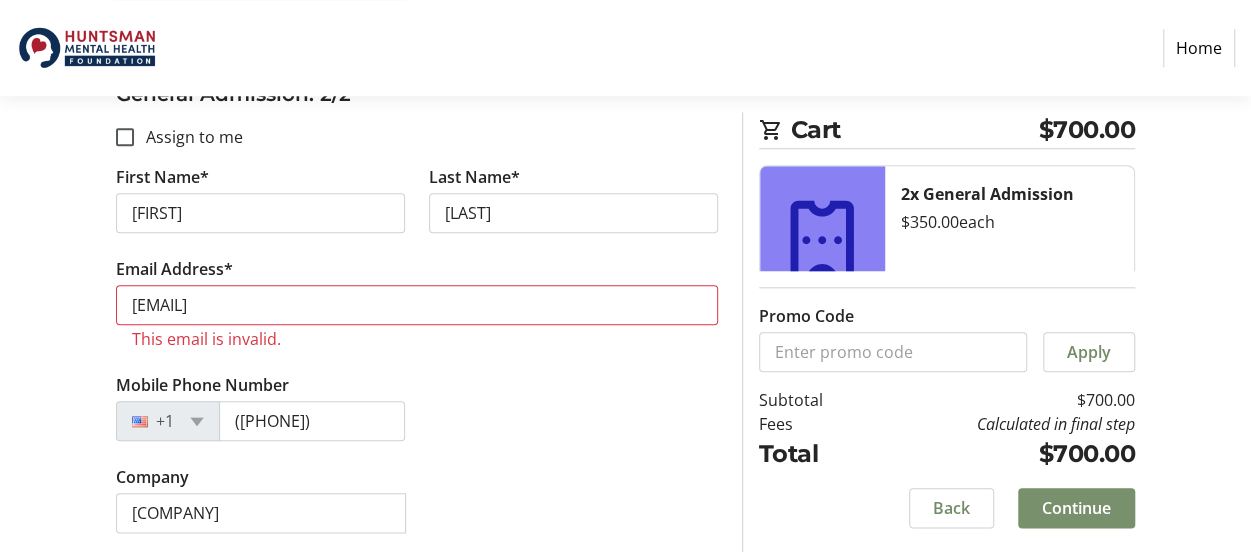 click on "Continue" 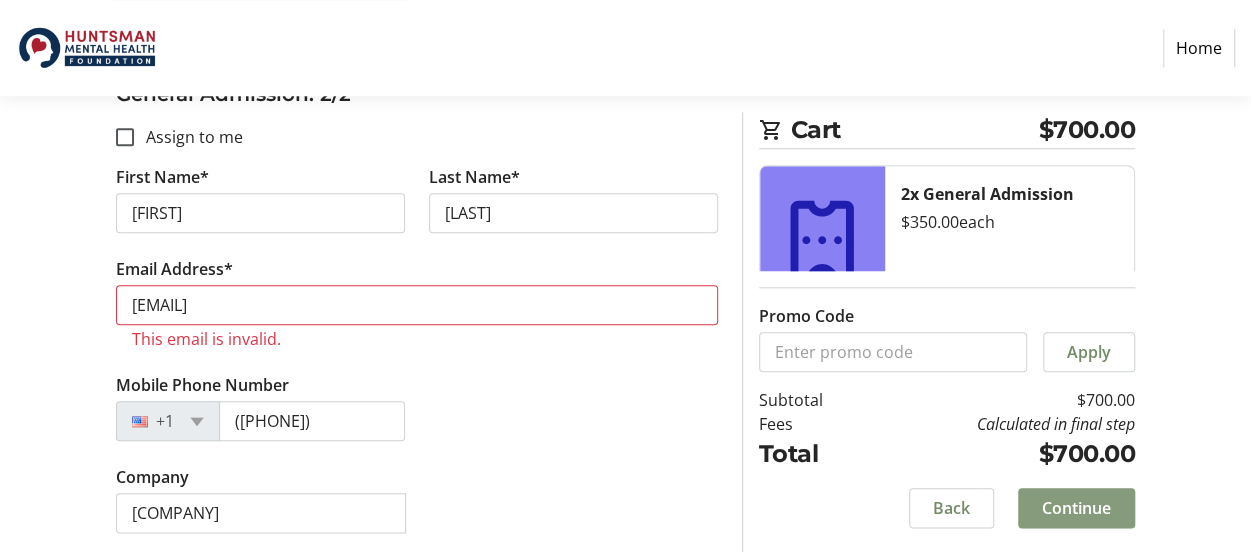 click on "Continue" 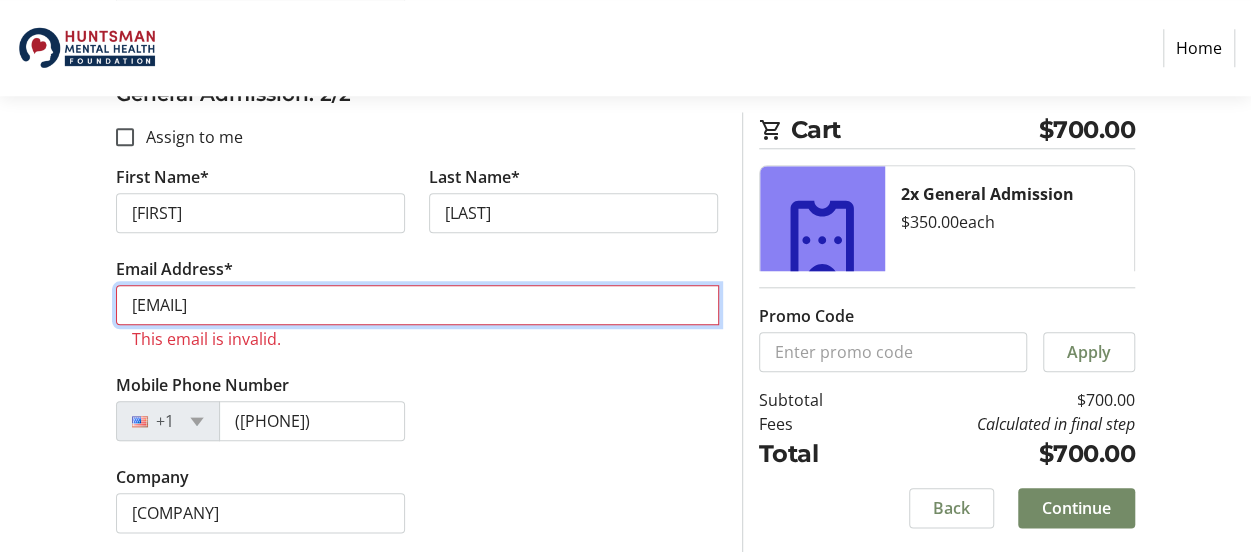 click on "[EMAIL]" at bounding box center (417, 305) 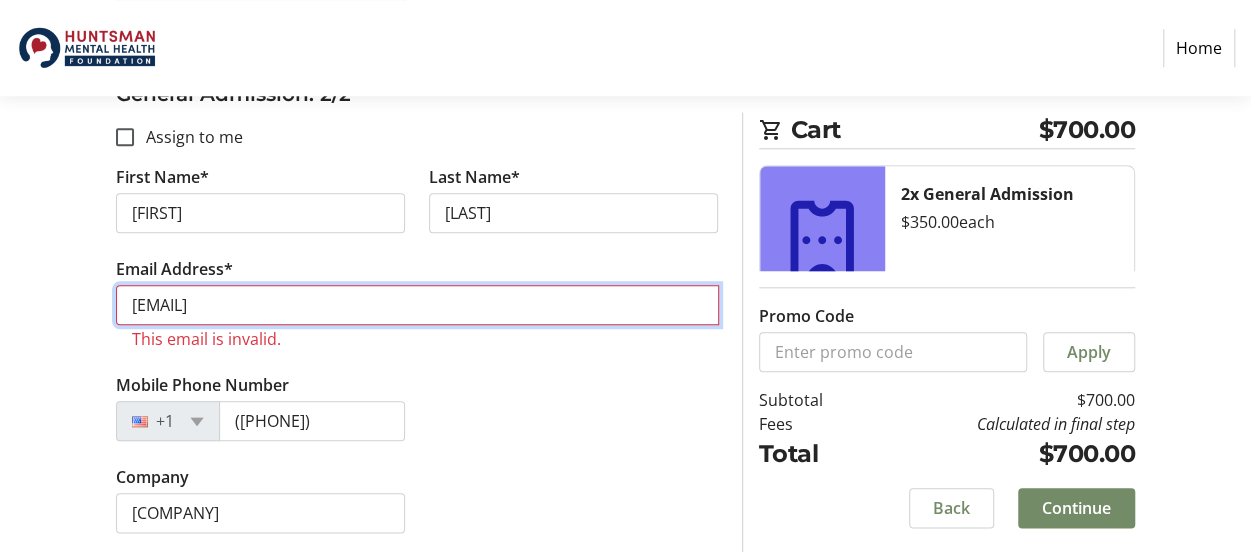 scroll, scrollTop: 867, scrollLeft: 0, axis: vertical 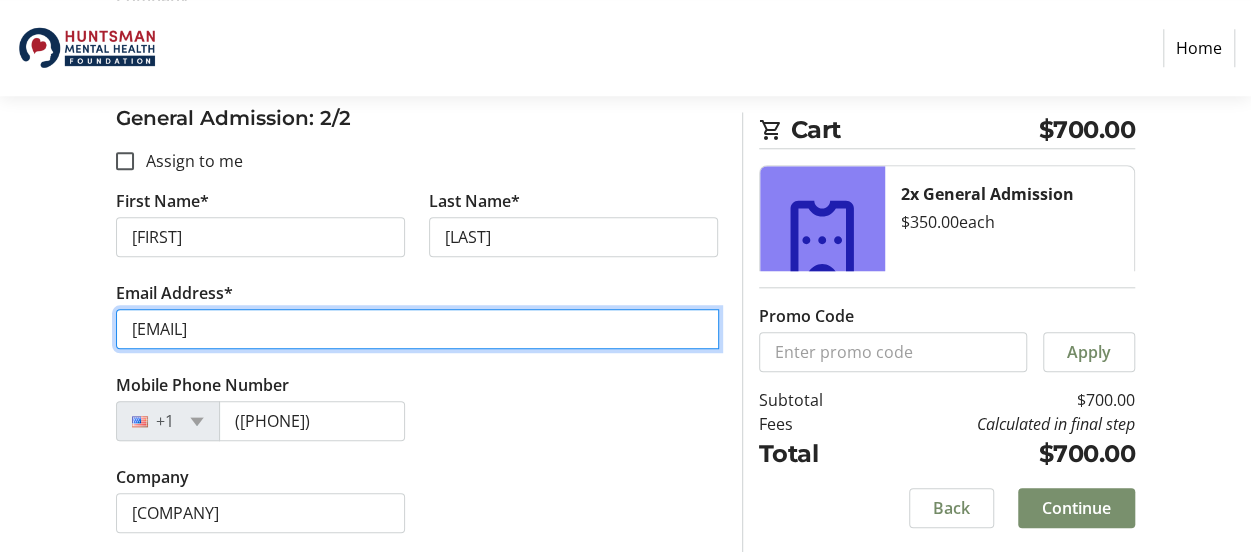 type on "[EMAIL]" 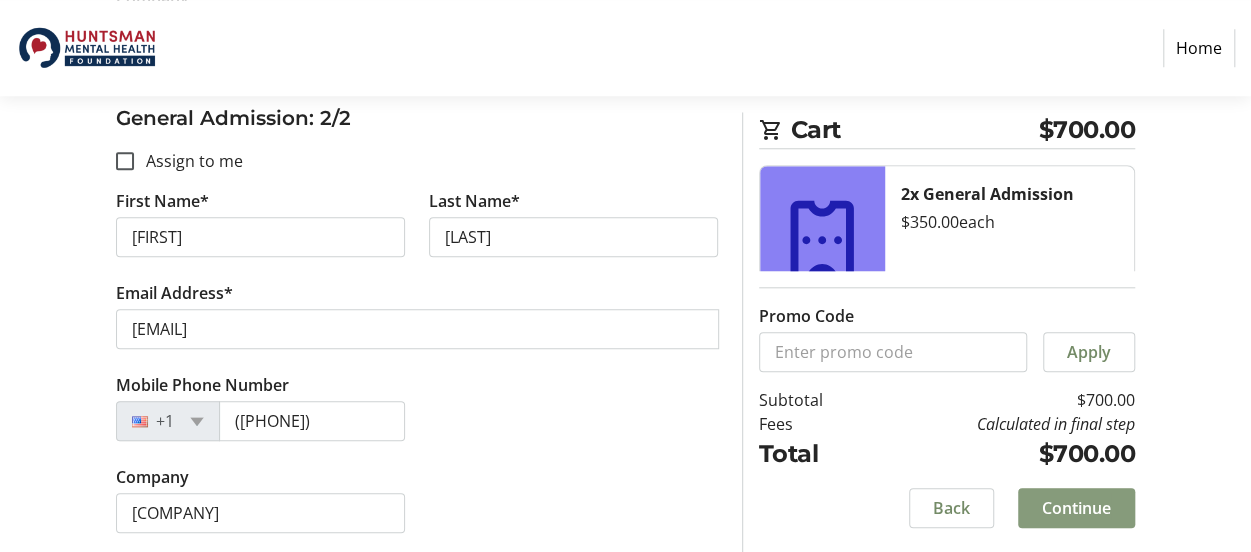 click on "Continue" 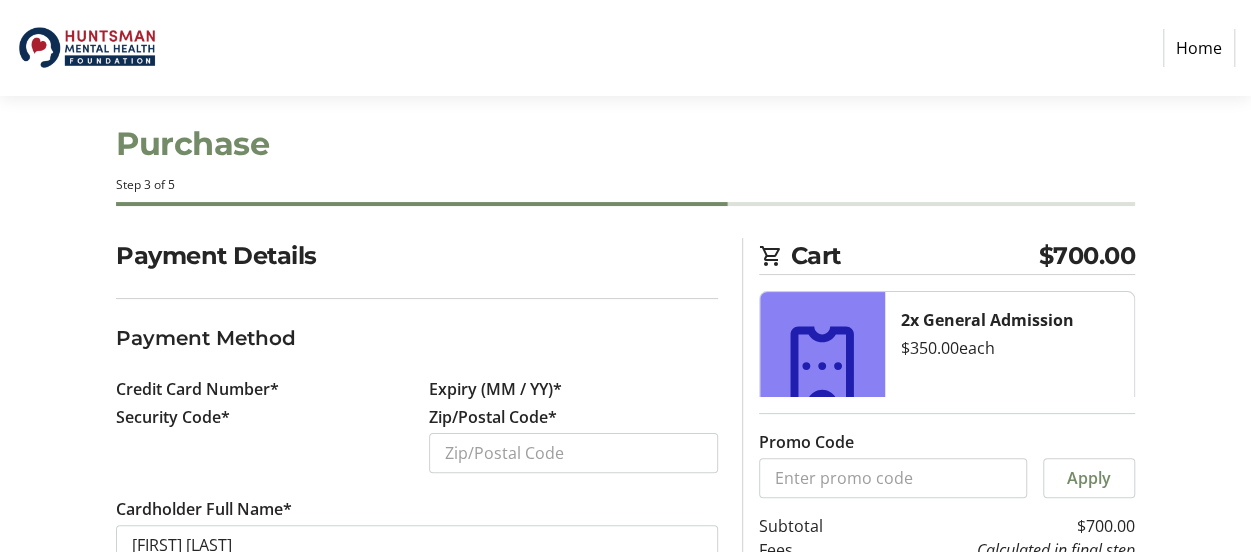 scroll, scrollTop: 0, scrollLeft: 0, axis: both 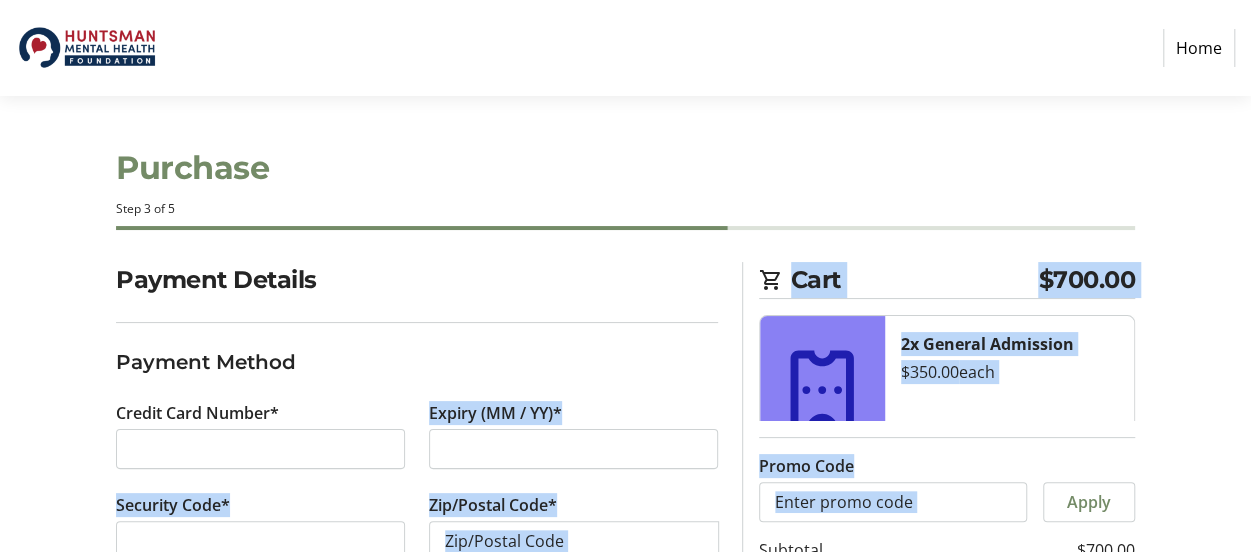 drag, startPoint x: 1074, startPoint y: 502, endPoint x: 397, endPoint y: 382, distance: 687.5529 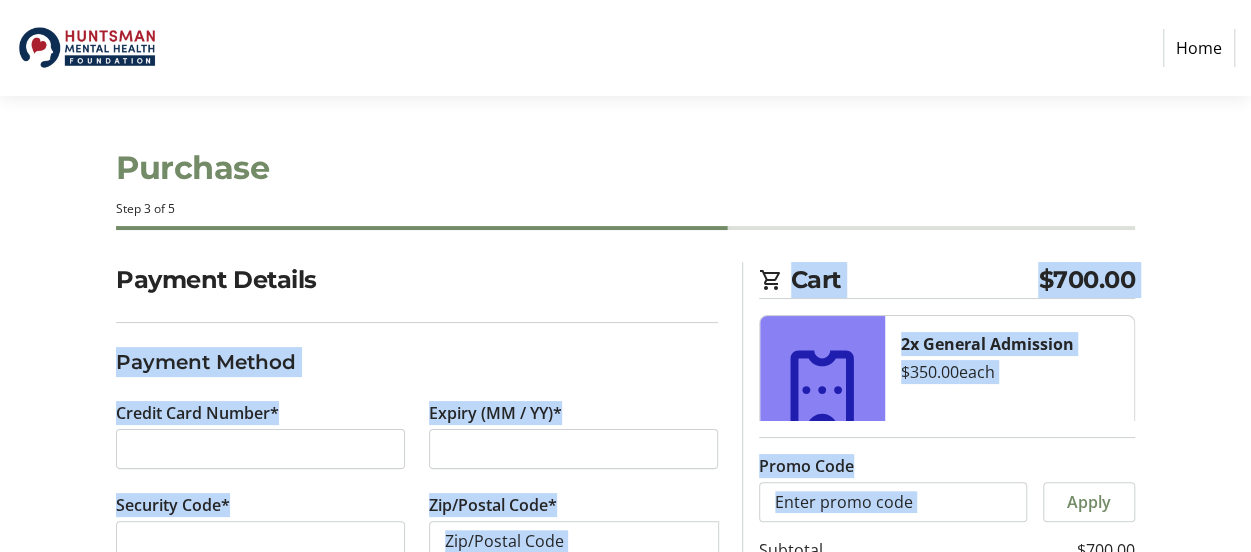 click on "Purchase Step 3 of 5" 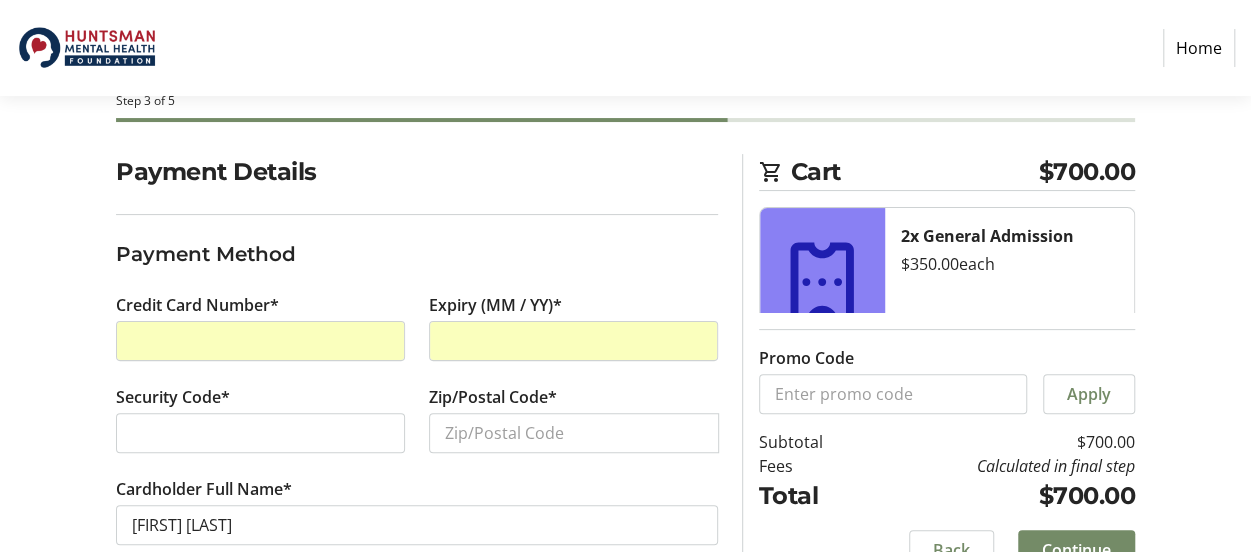 scroll, scrollTop: 120, scrollLeft: 0, axis: vertical 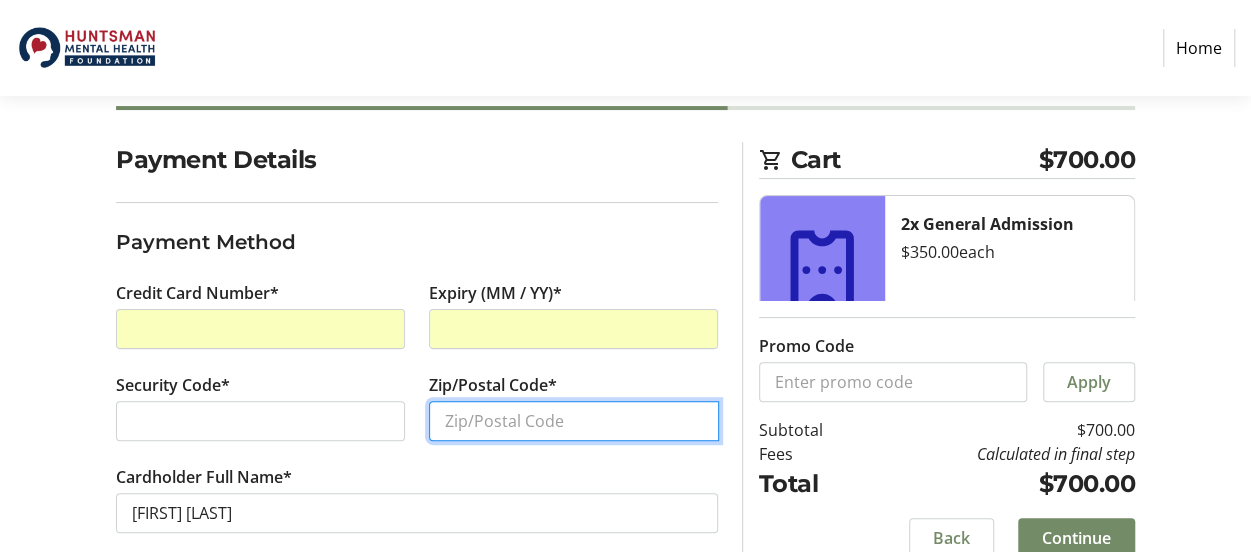 click on "Zip/Postal Code*" at bounding box center [574, 421] 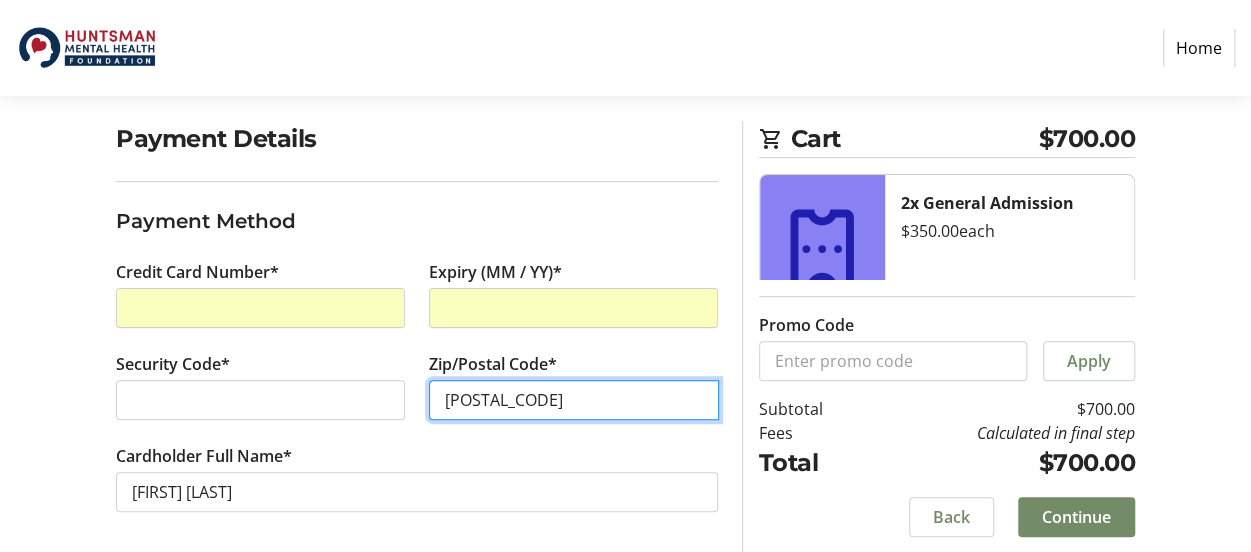 scroll, scrollTop: 150, scrollLeft: 0, axis: vertical 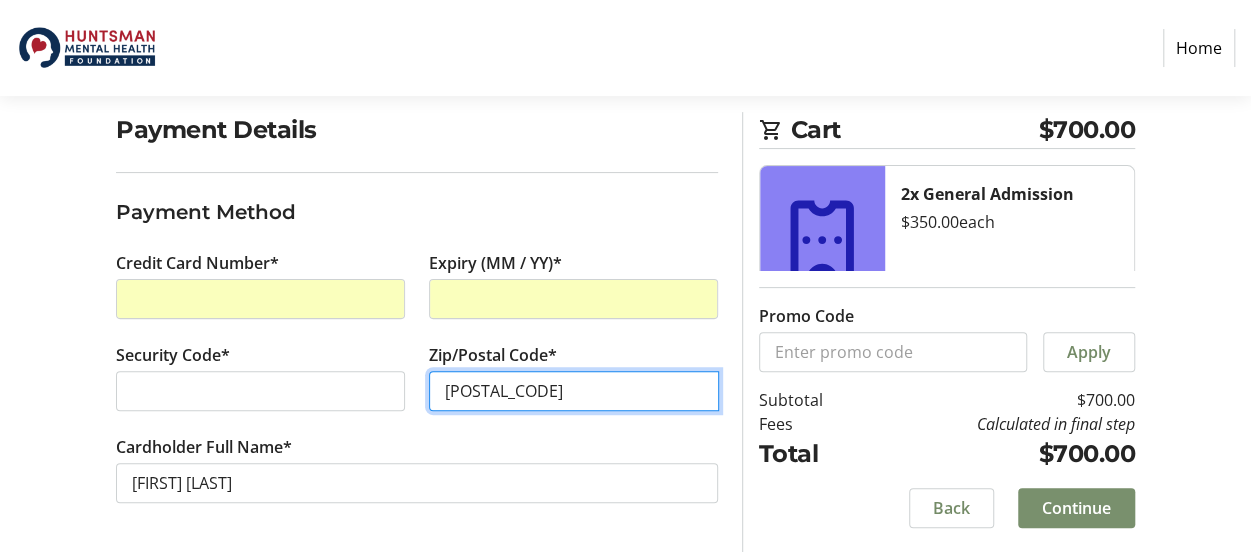 type on "[POSTAL_CODE]" 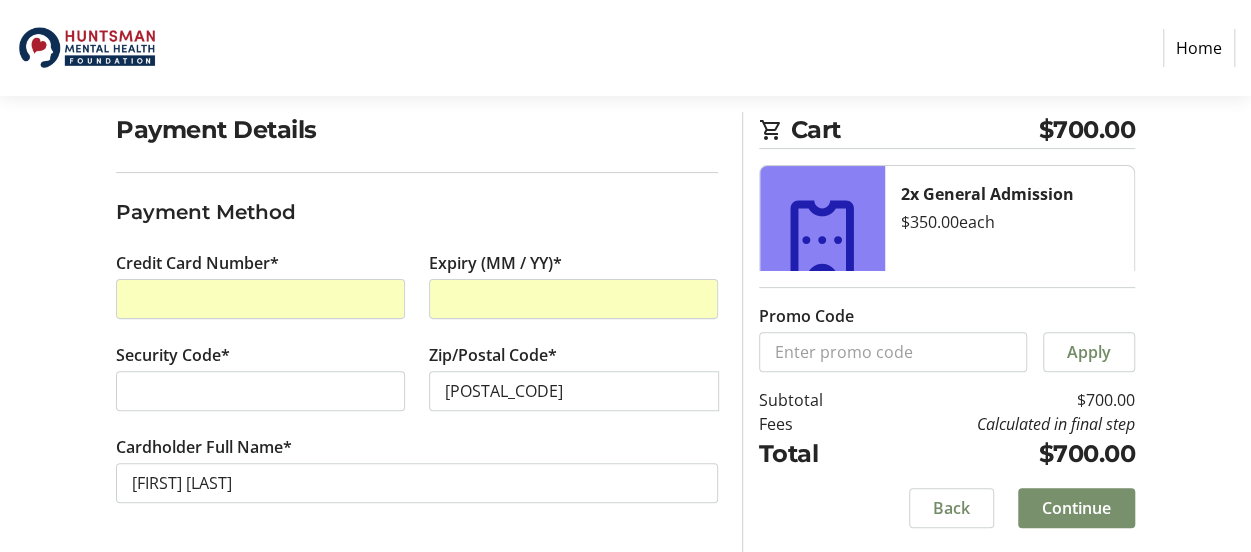 click on "Continue" 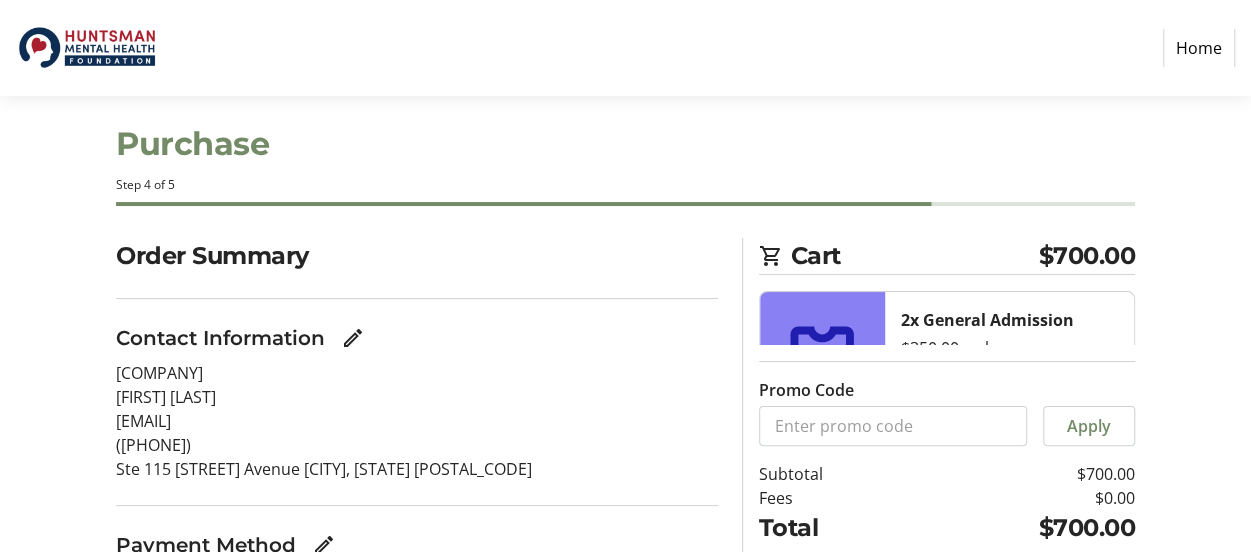 scroll, scrollTop: 0, scrollLeft: 0, axis: both 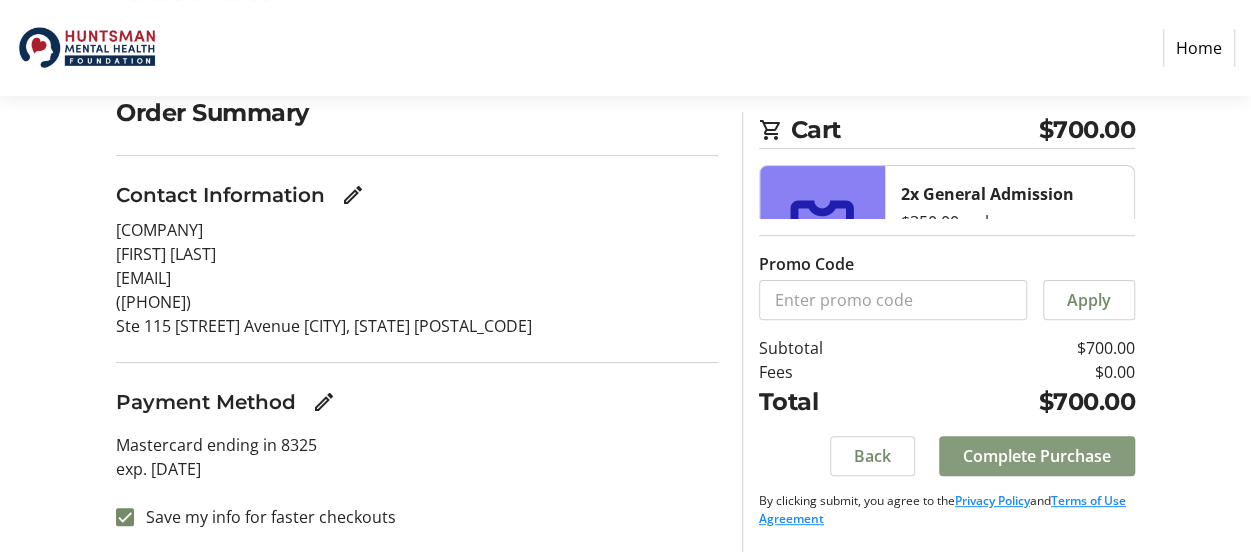 click on "Complete Purchase" 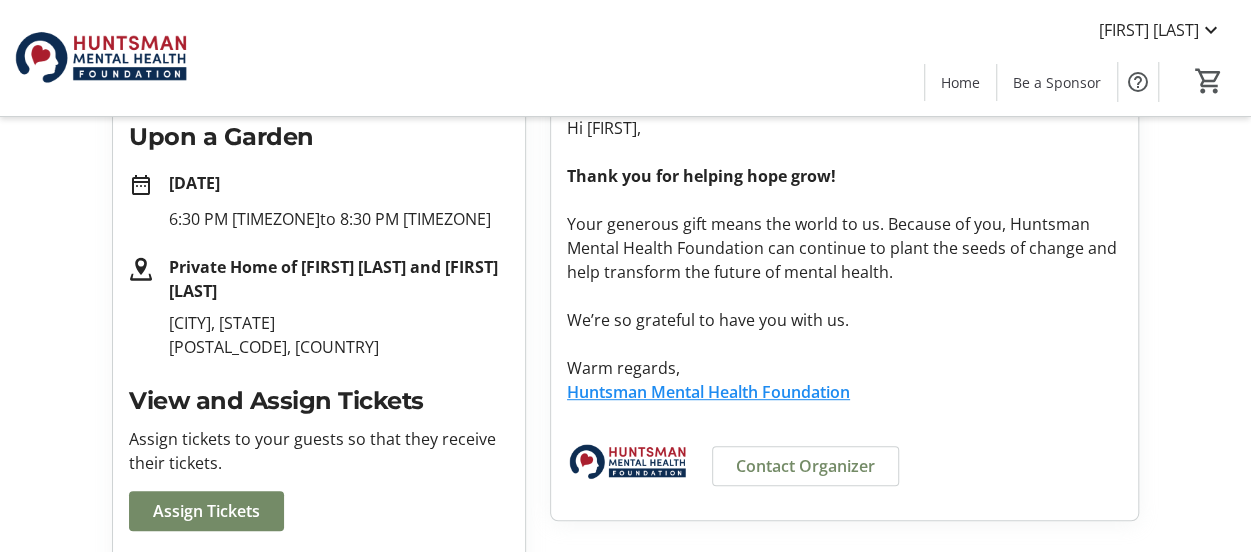 scroll, scrollTop: 193, scrollLeft: 0, axis: vertical 